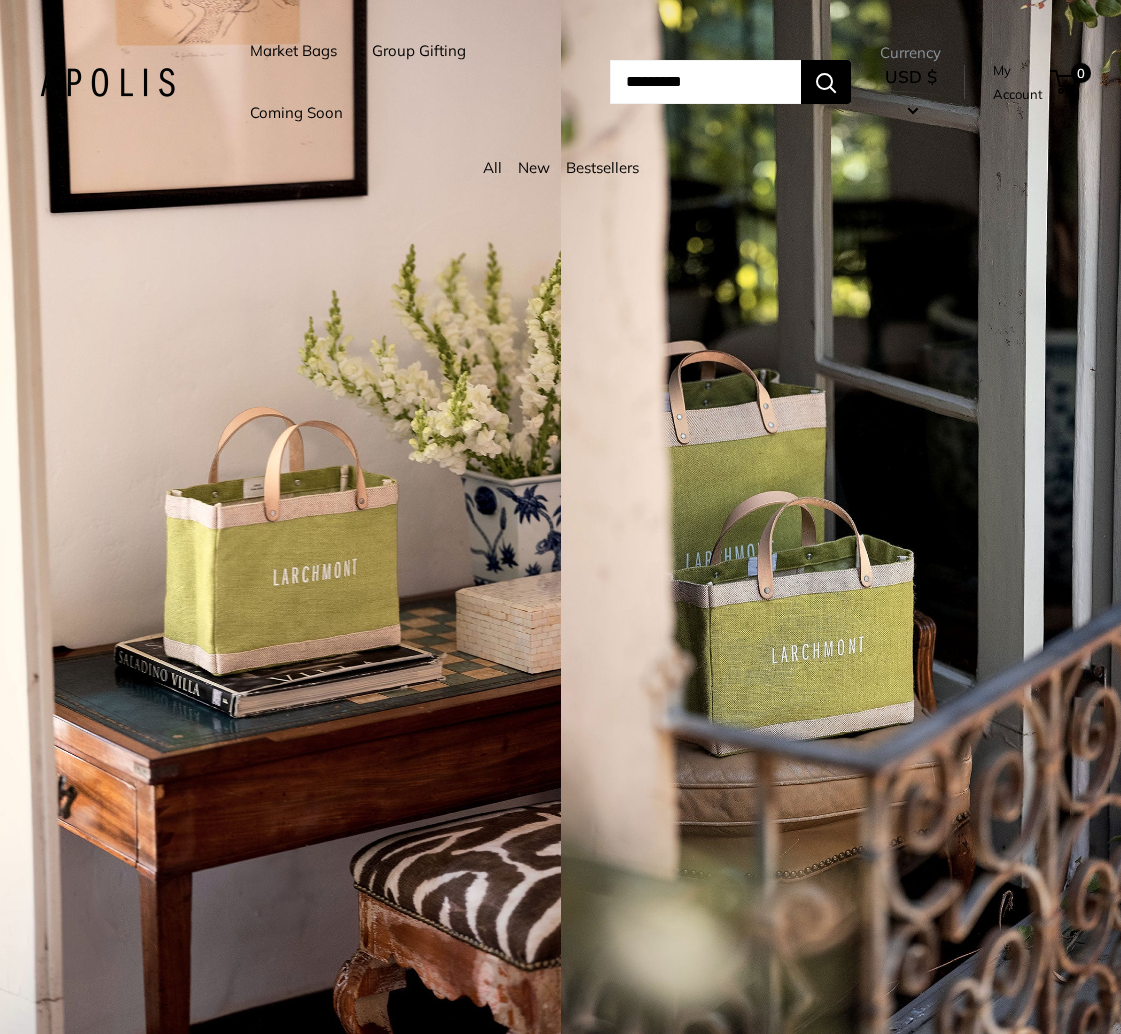 scroll, scrollTop: 0, scrollLeft: 0, axis: both 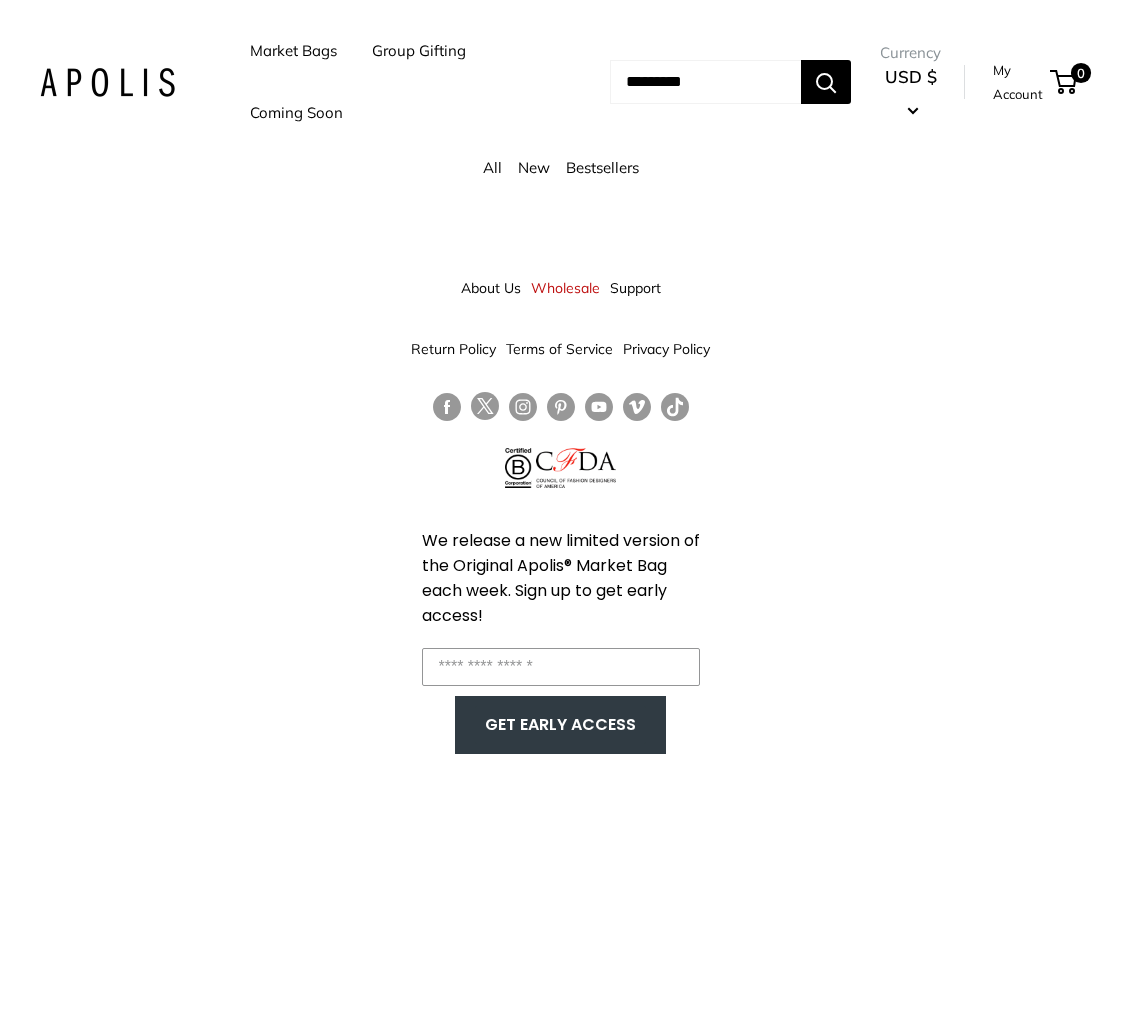 click at bounding box center (705, 82) 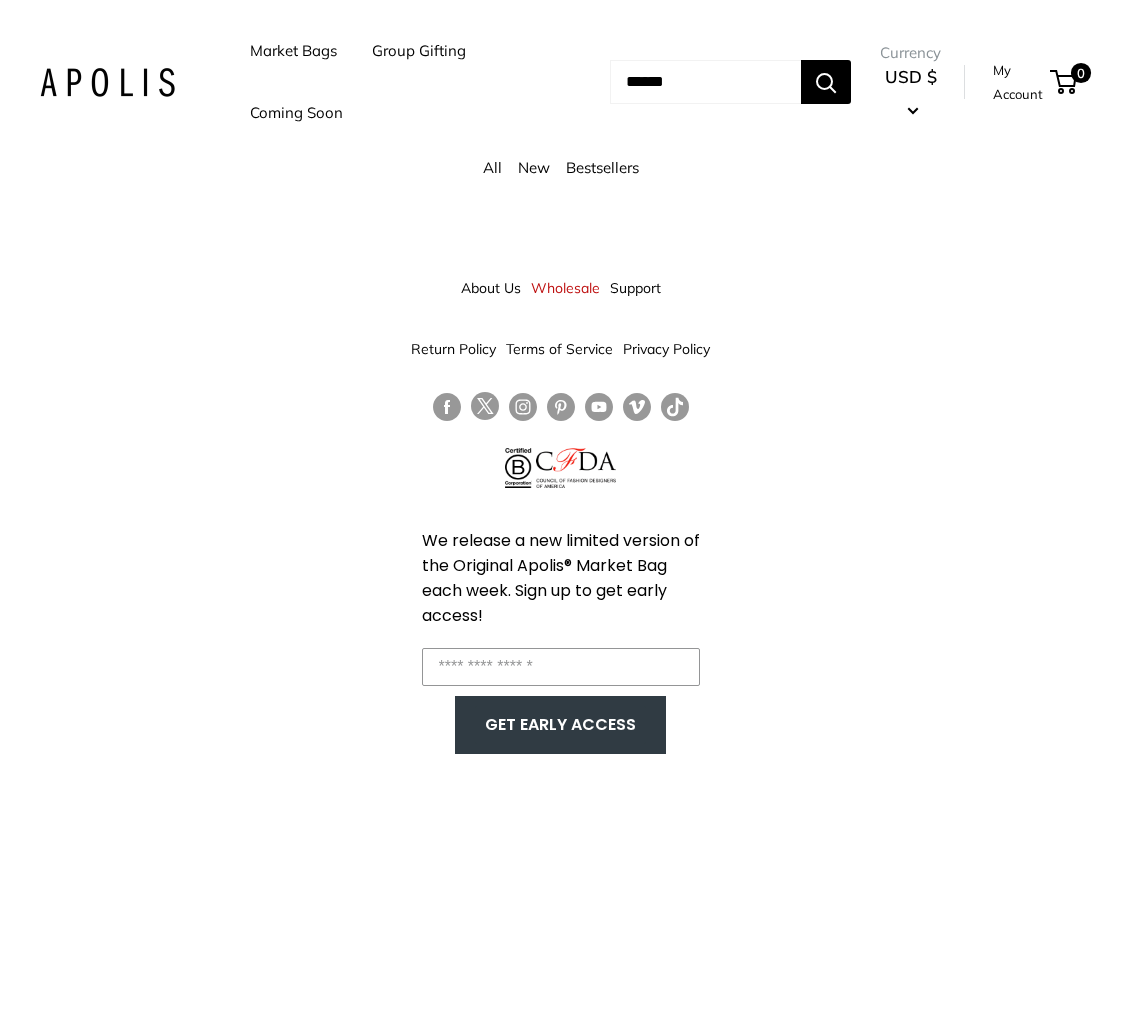 type on "******" 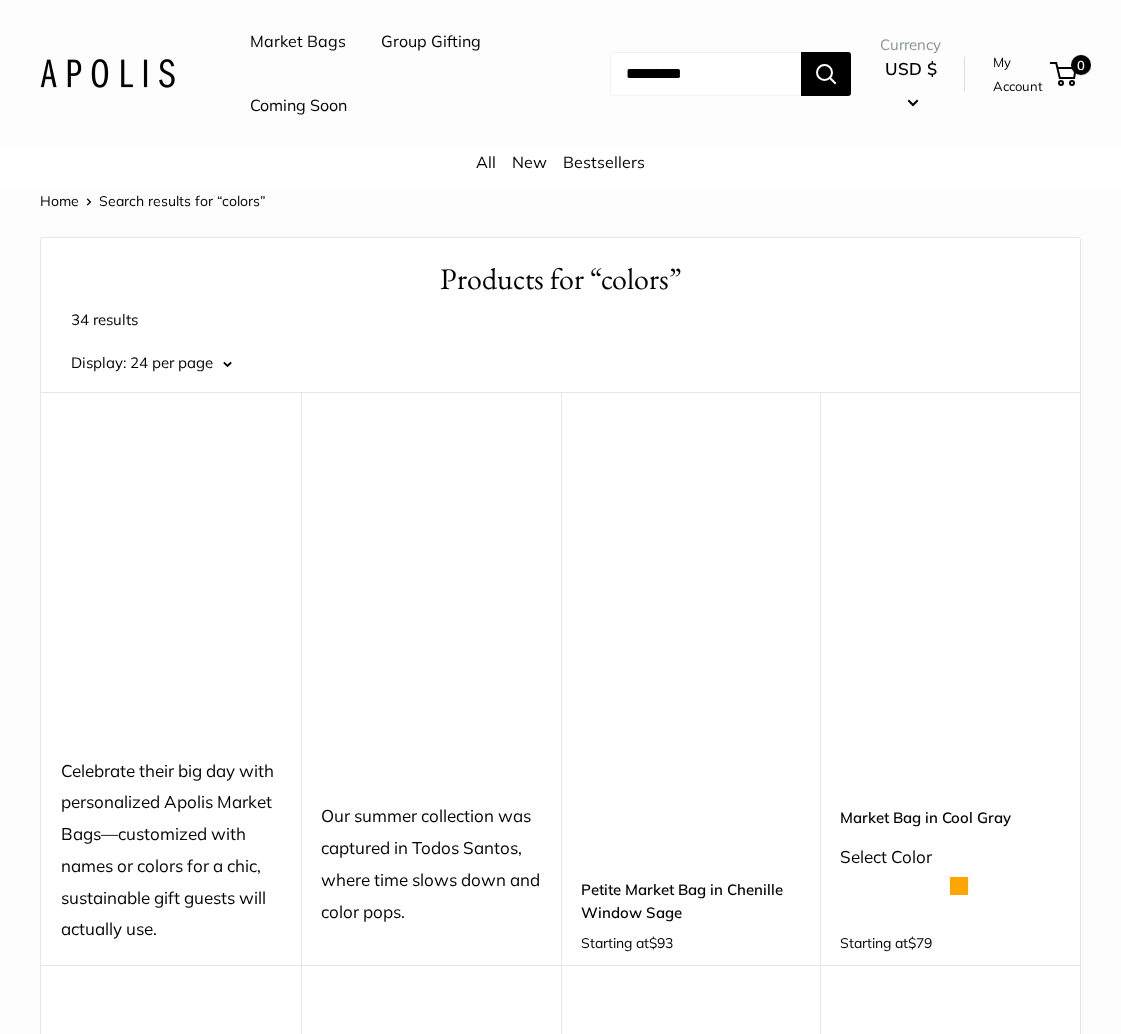 scroll, scrollTop: 0, scrollLeft: 0, axis: both 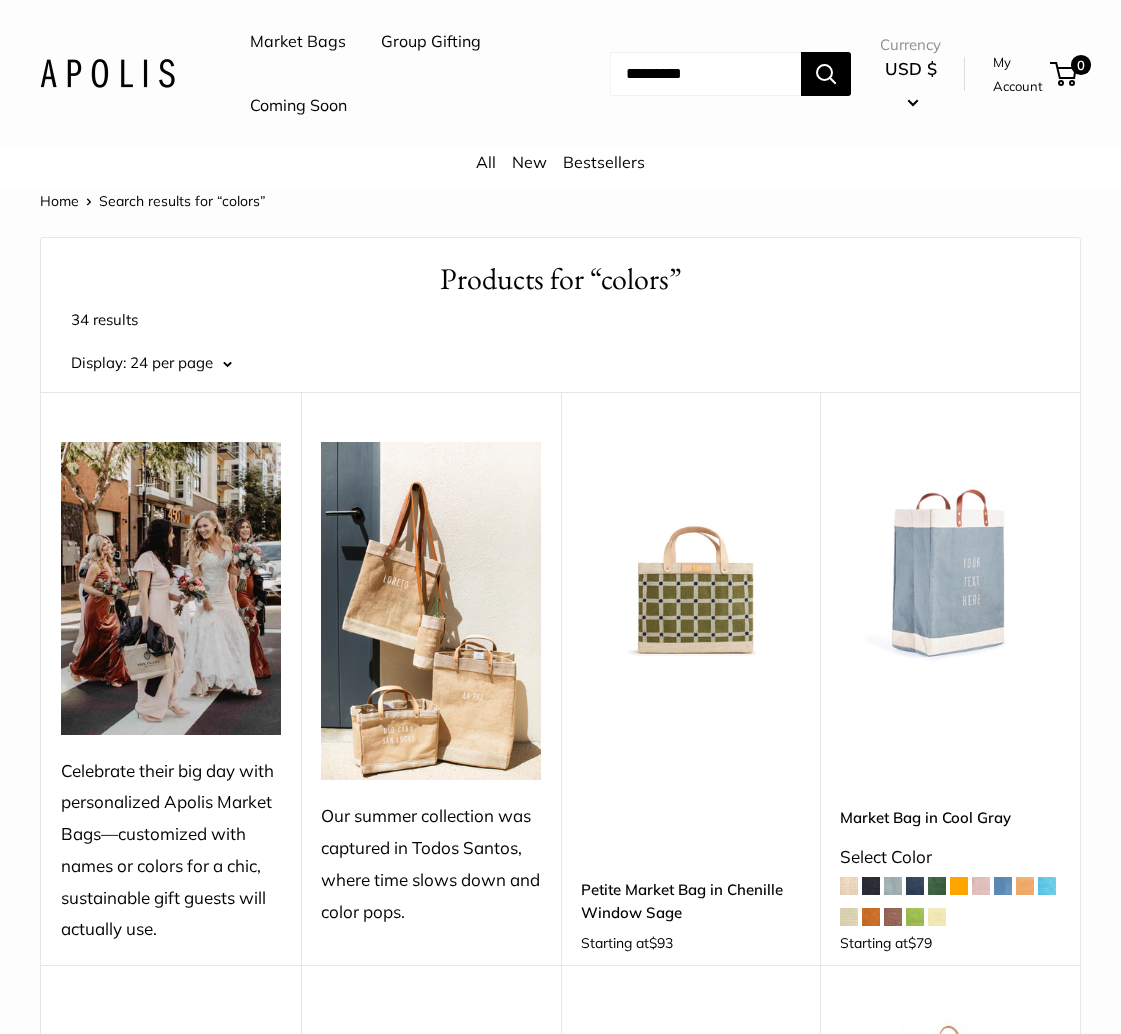 click at bounding box center (893, 886) 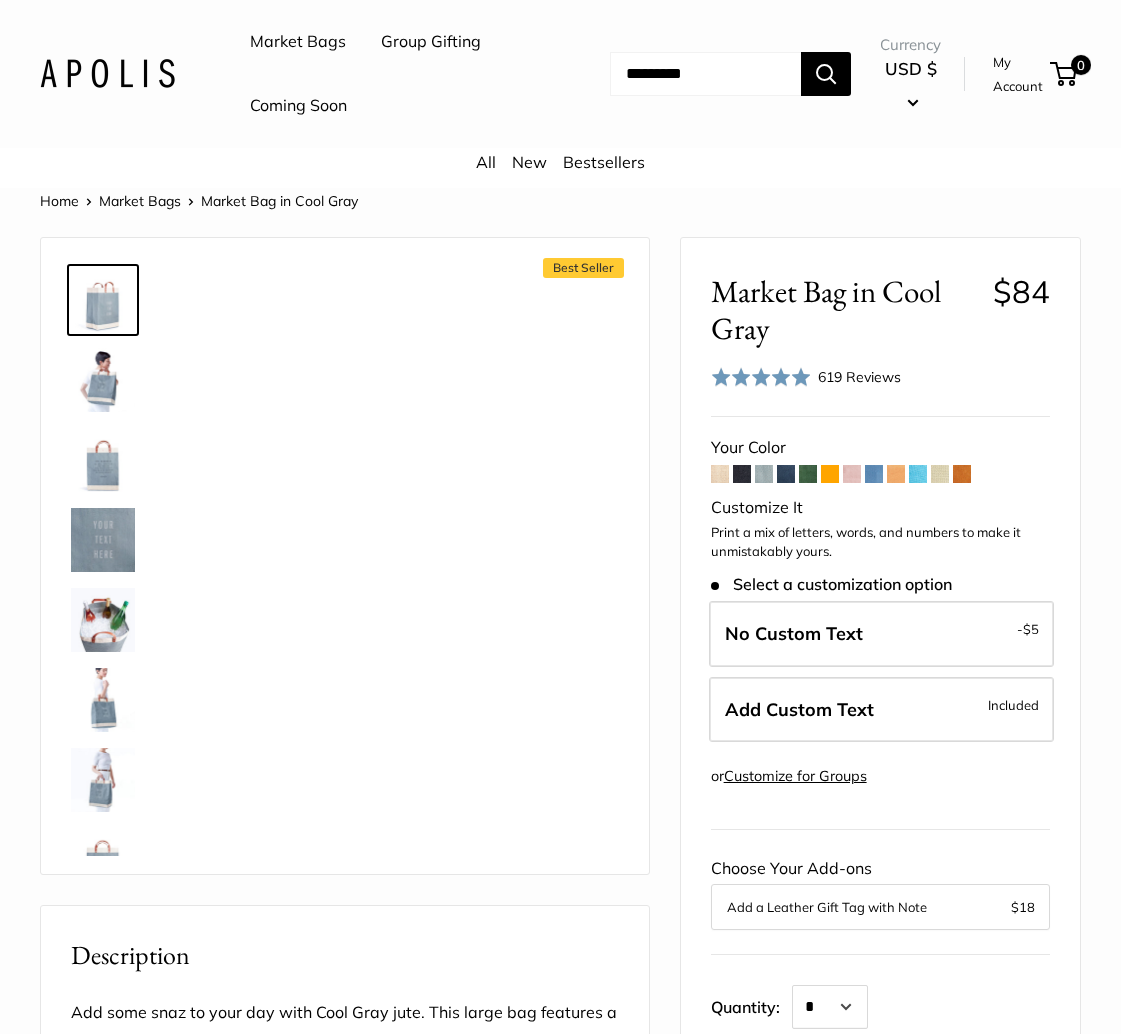 scroll, scrollTop: 0, scrollLeft: 0, axis: both 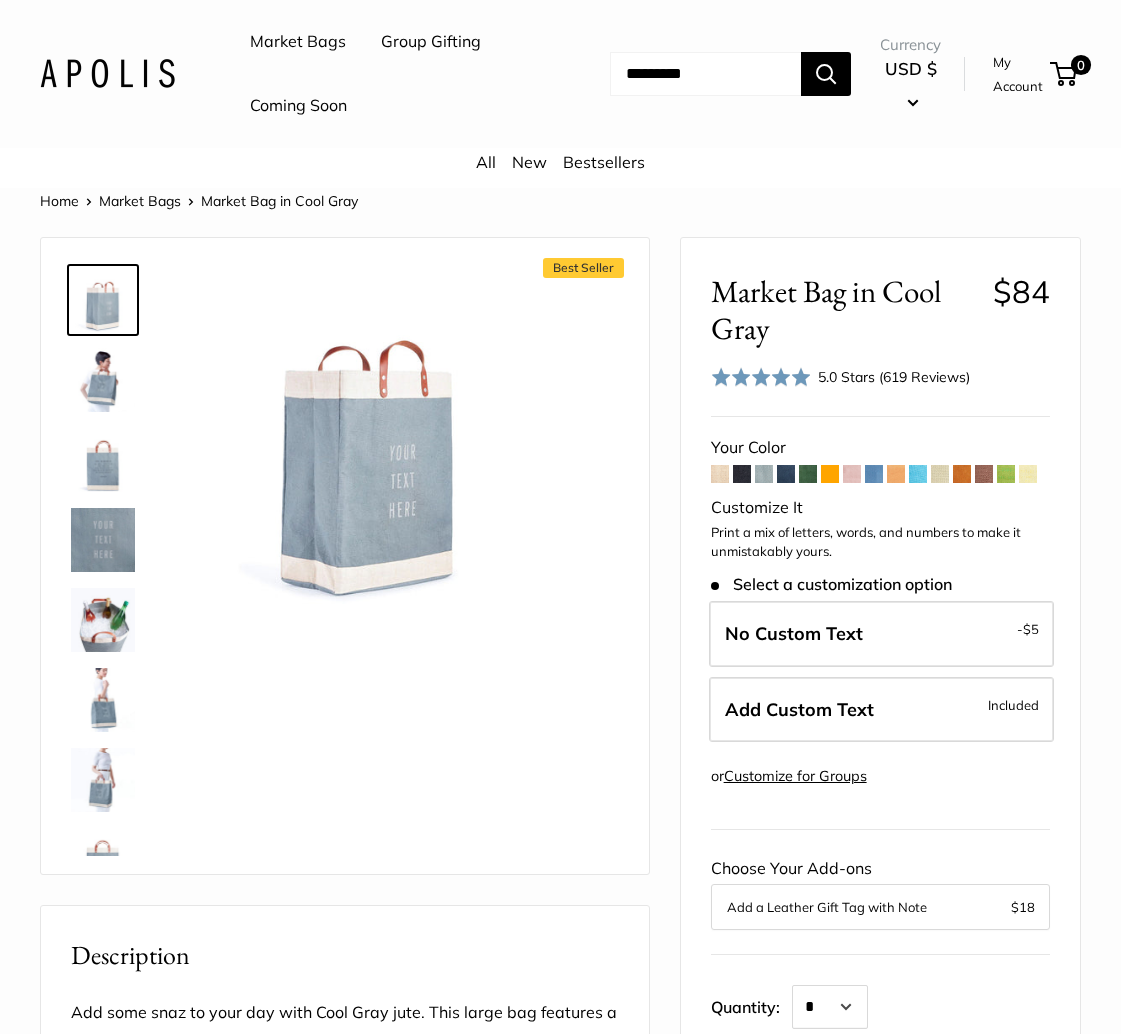 click at bounding box center [786, 474] 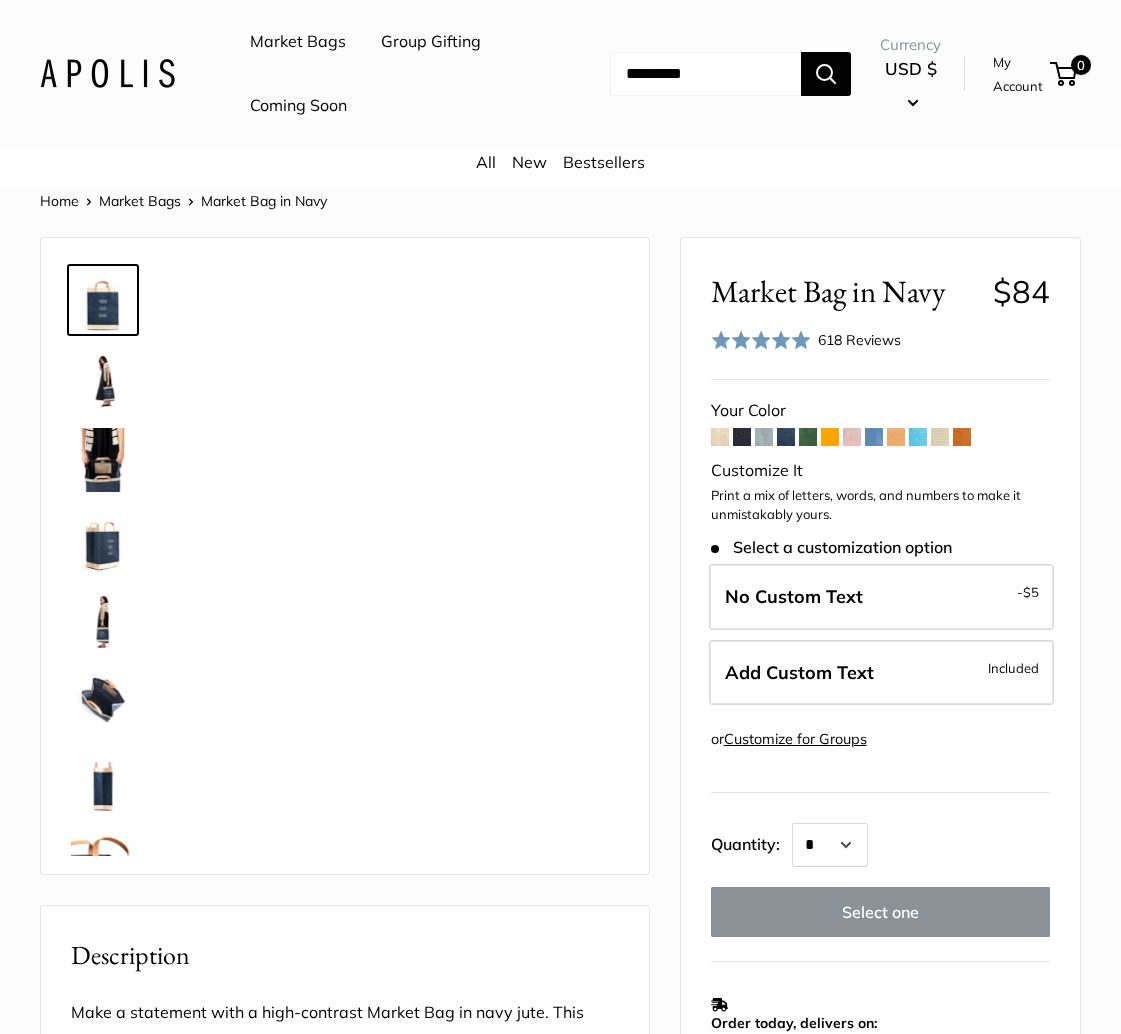 scroll, scrollTop: 0, scrollLeft: 0, axis: both 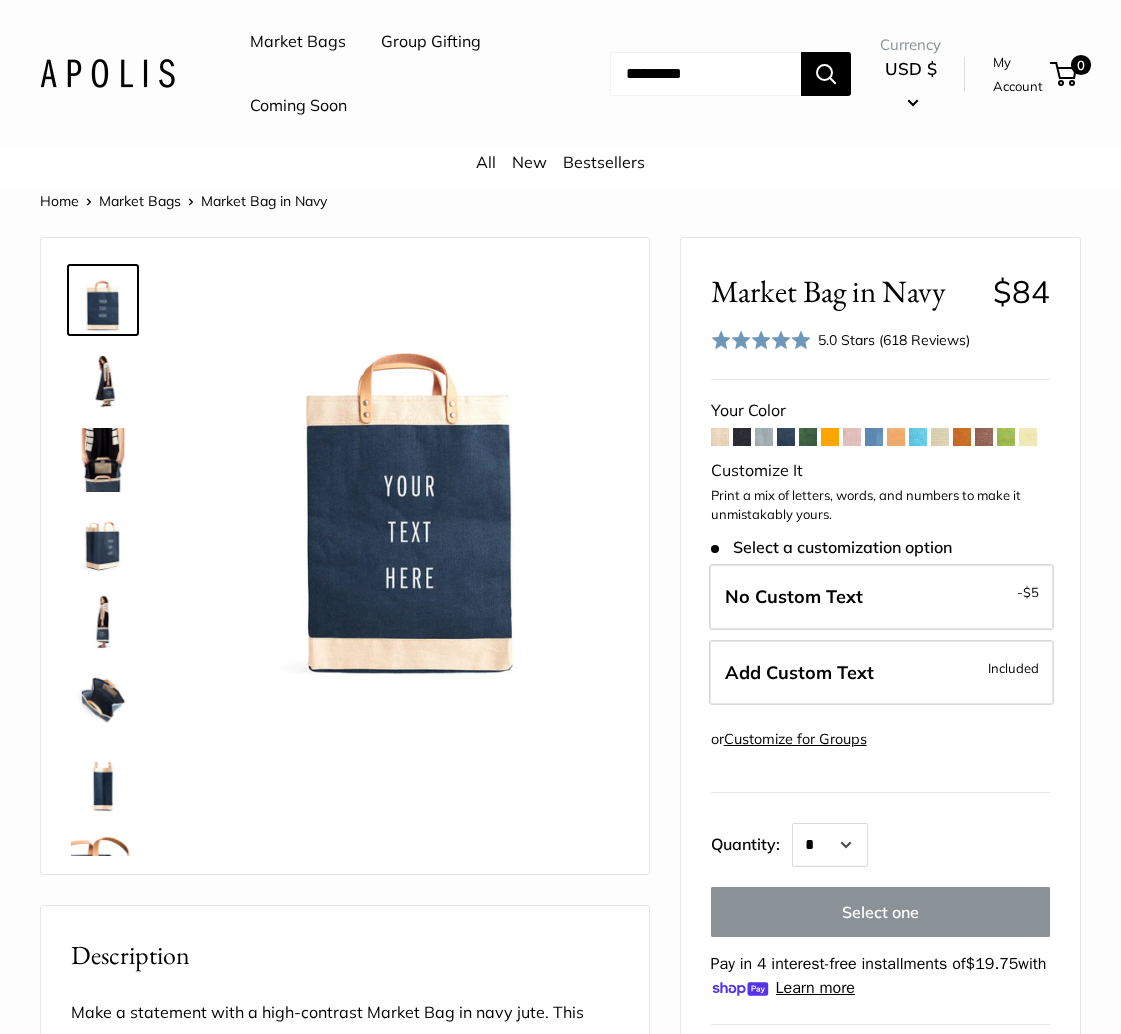 click at bounding box center (764, 437) 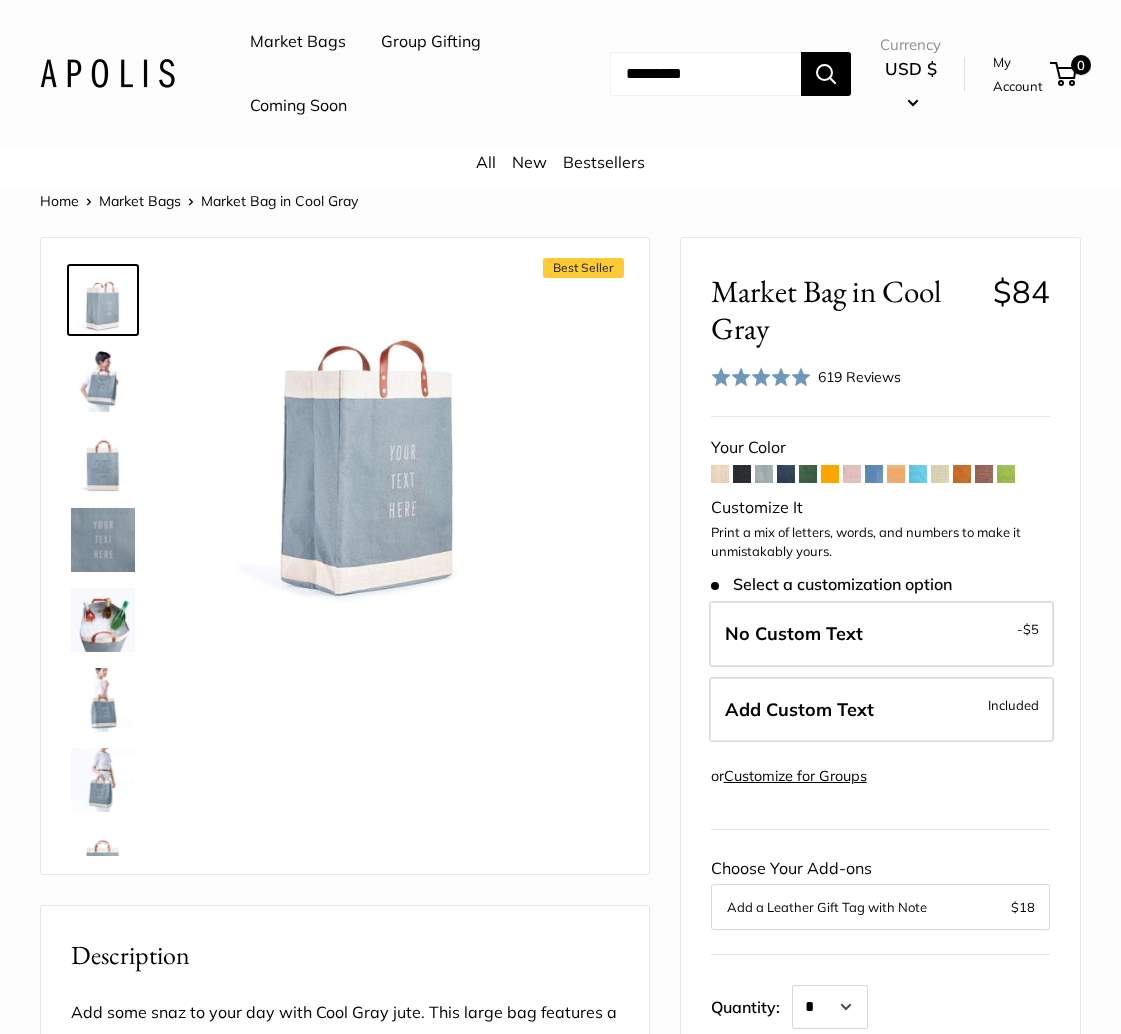 scroll, scrollTop: 0, scrollLeft: 0, axis: both 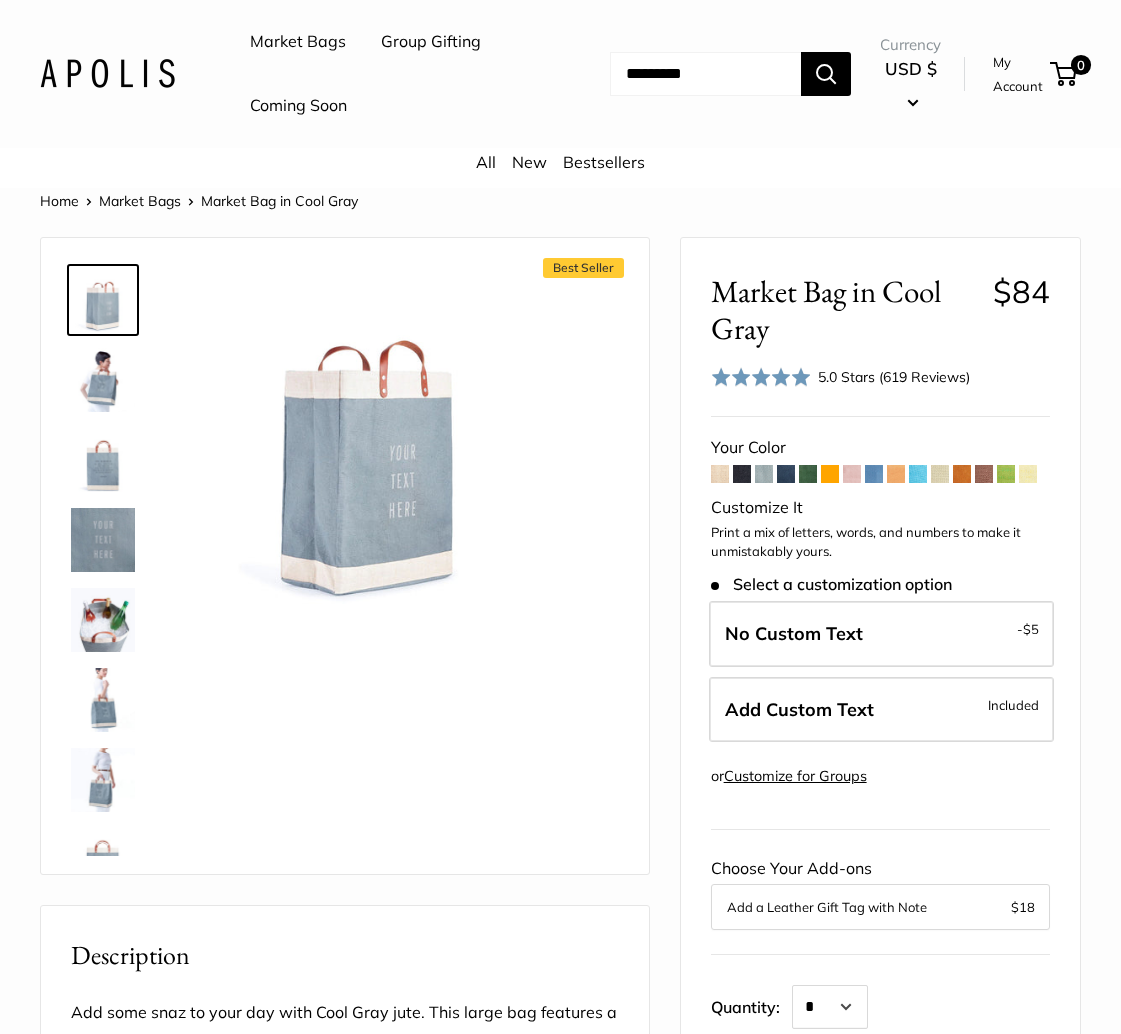 click at bounding box center (940, 474) 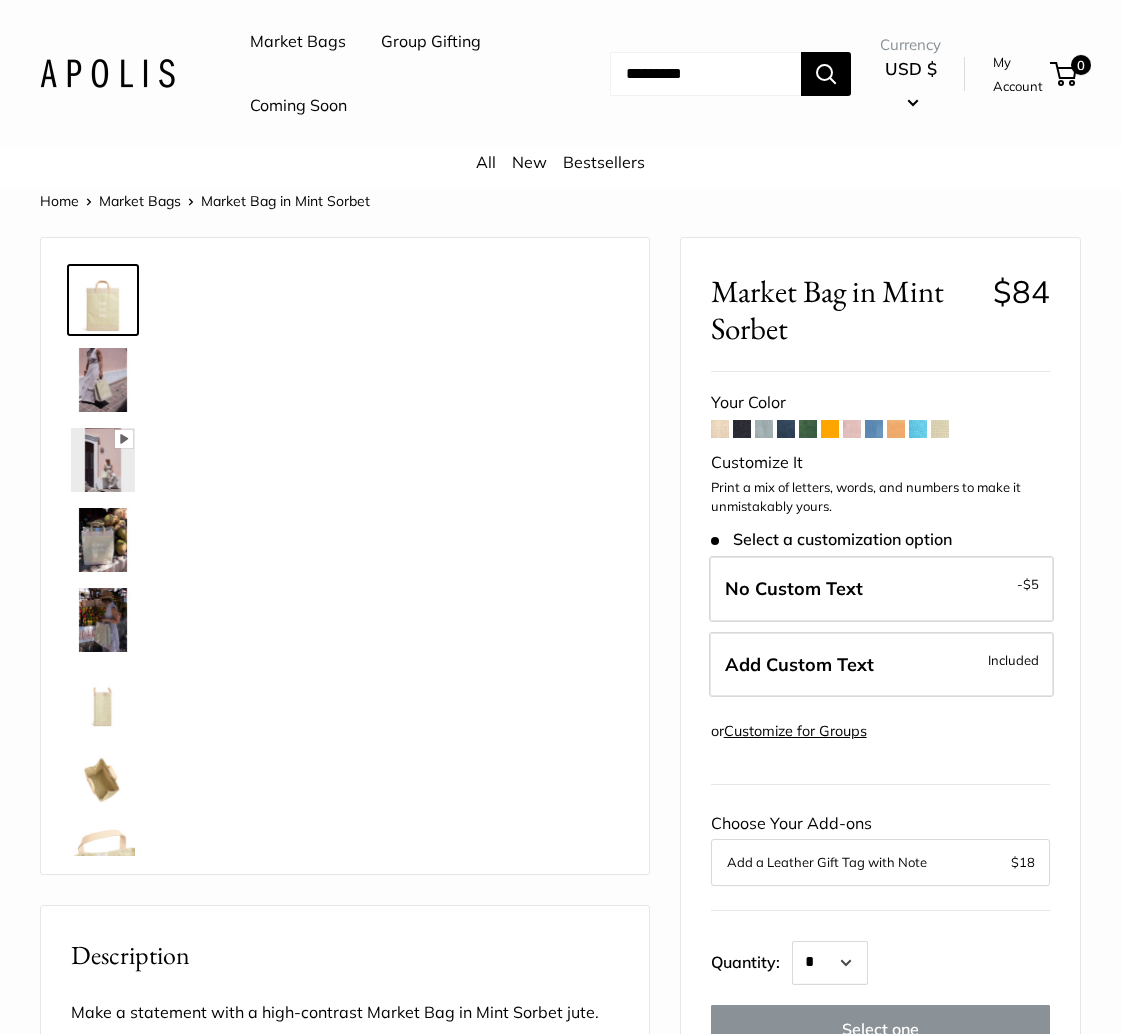 scroll, scrollTop: 0, scrollLeft: 0, axis: both 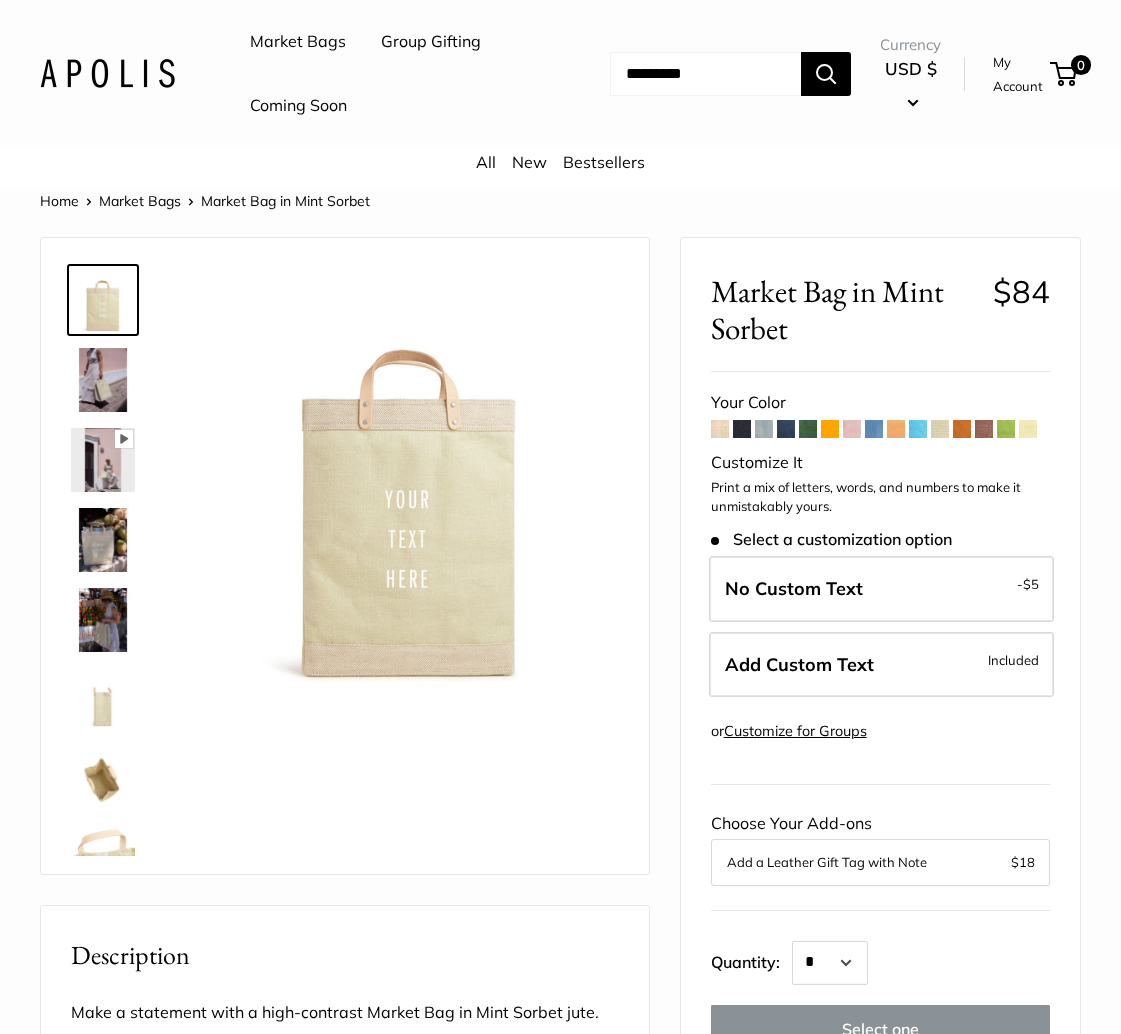 click at bounding box center (940, 429) 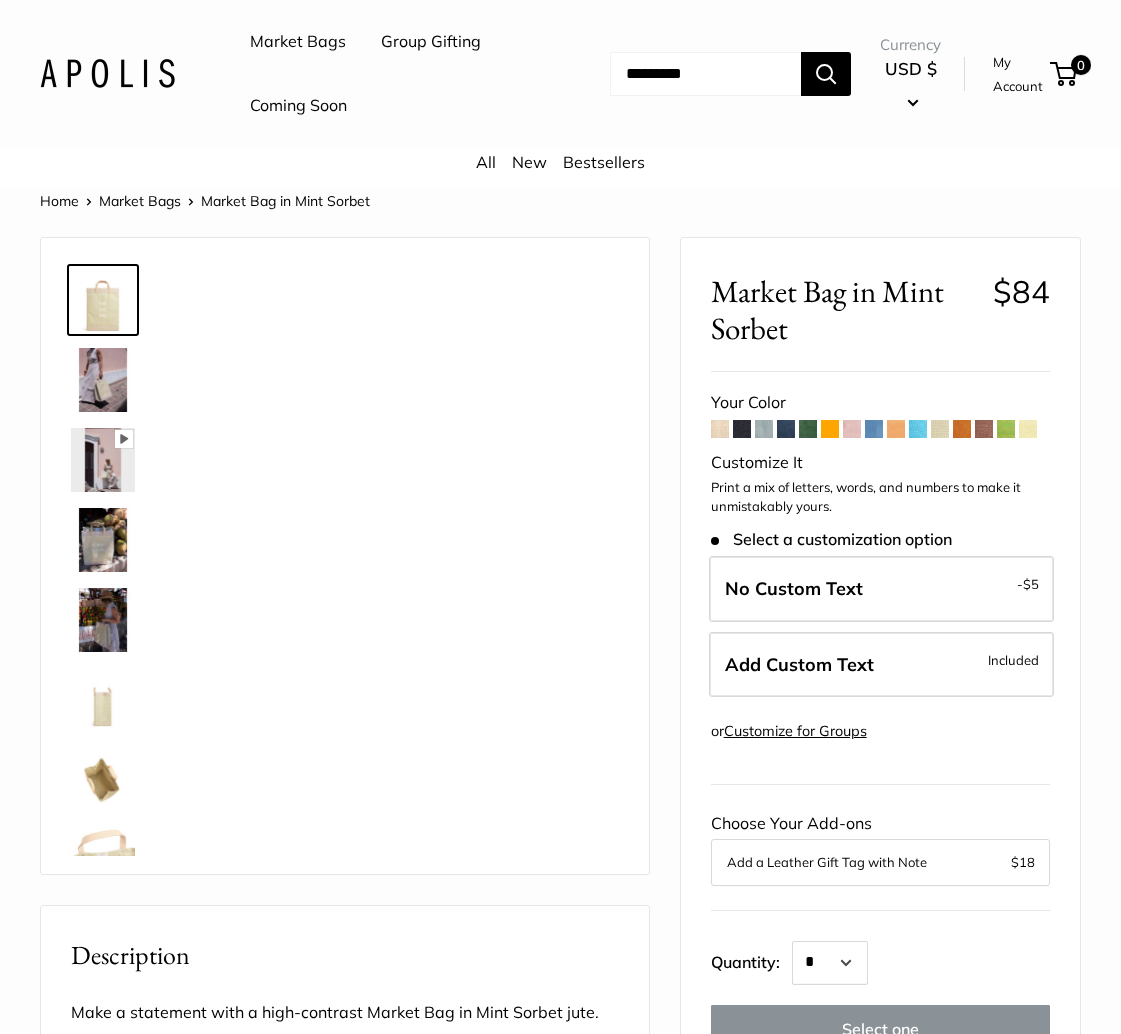 scroll, scrollTop: 0, scrollLeft: 0, axis: both 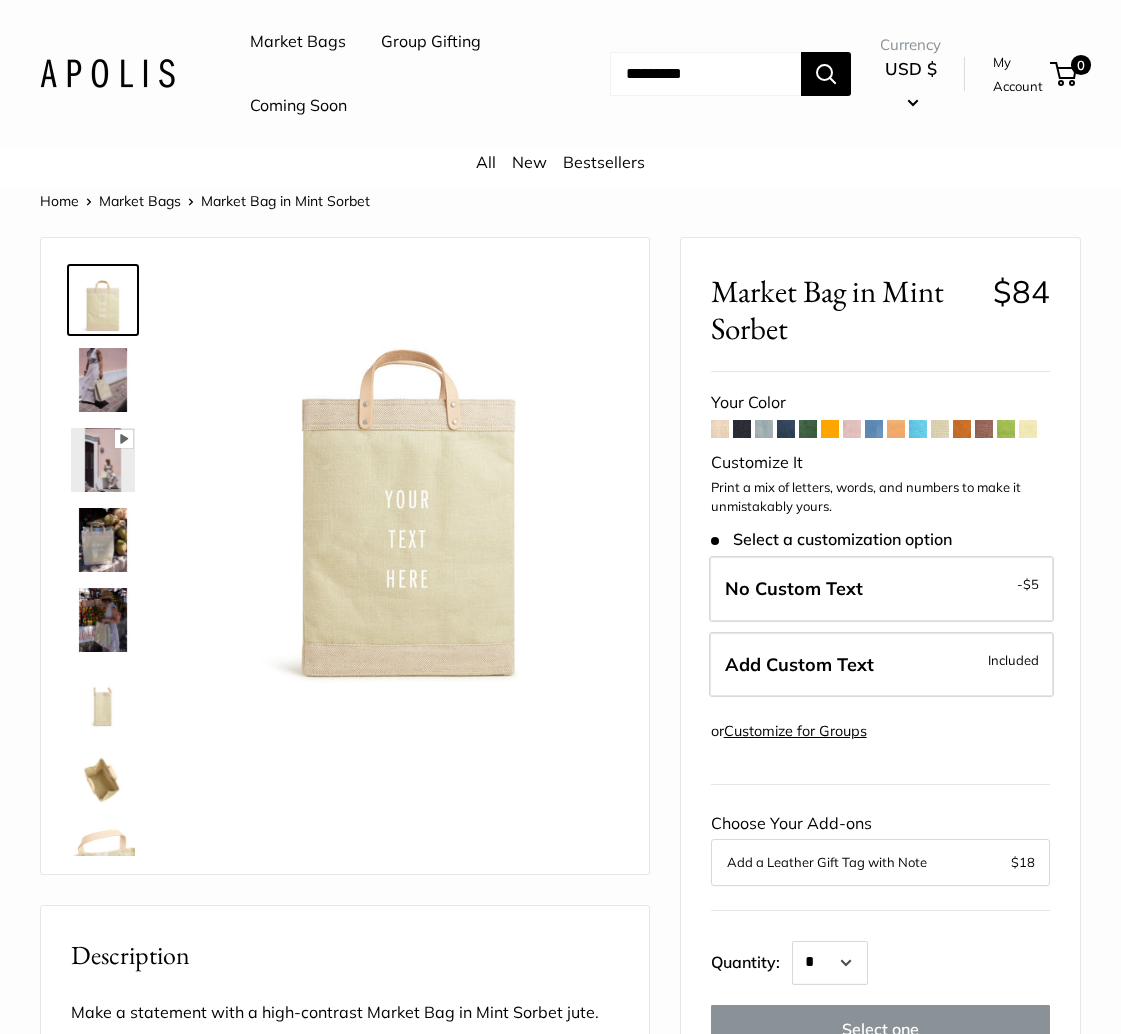 click on "Market Bags" at bounding box center (140, 201) 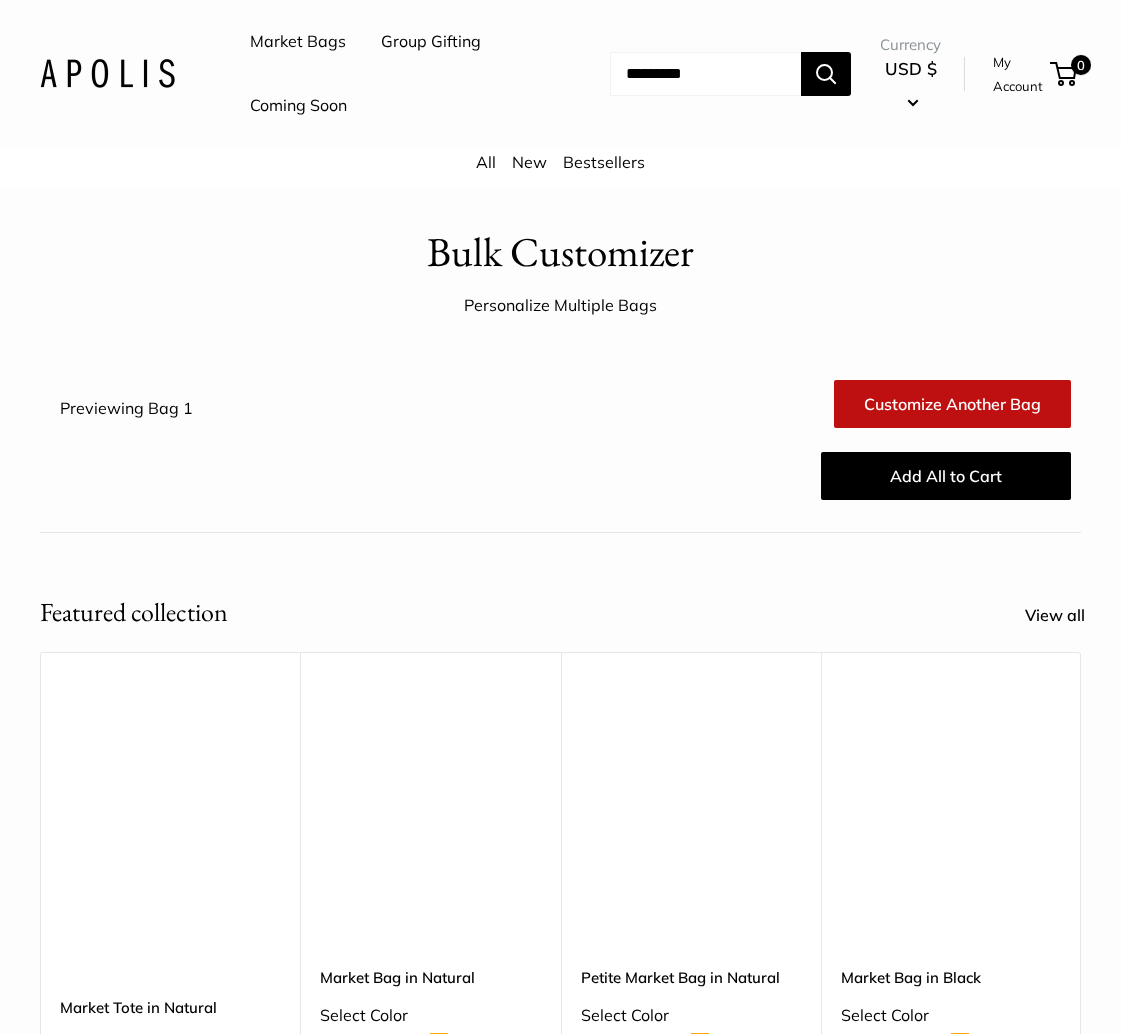 scroll, scrollTop: 0, scrollLeft: 0, axis: both 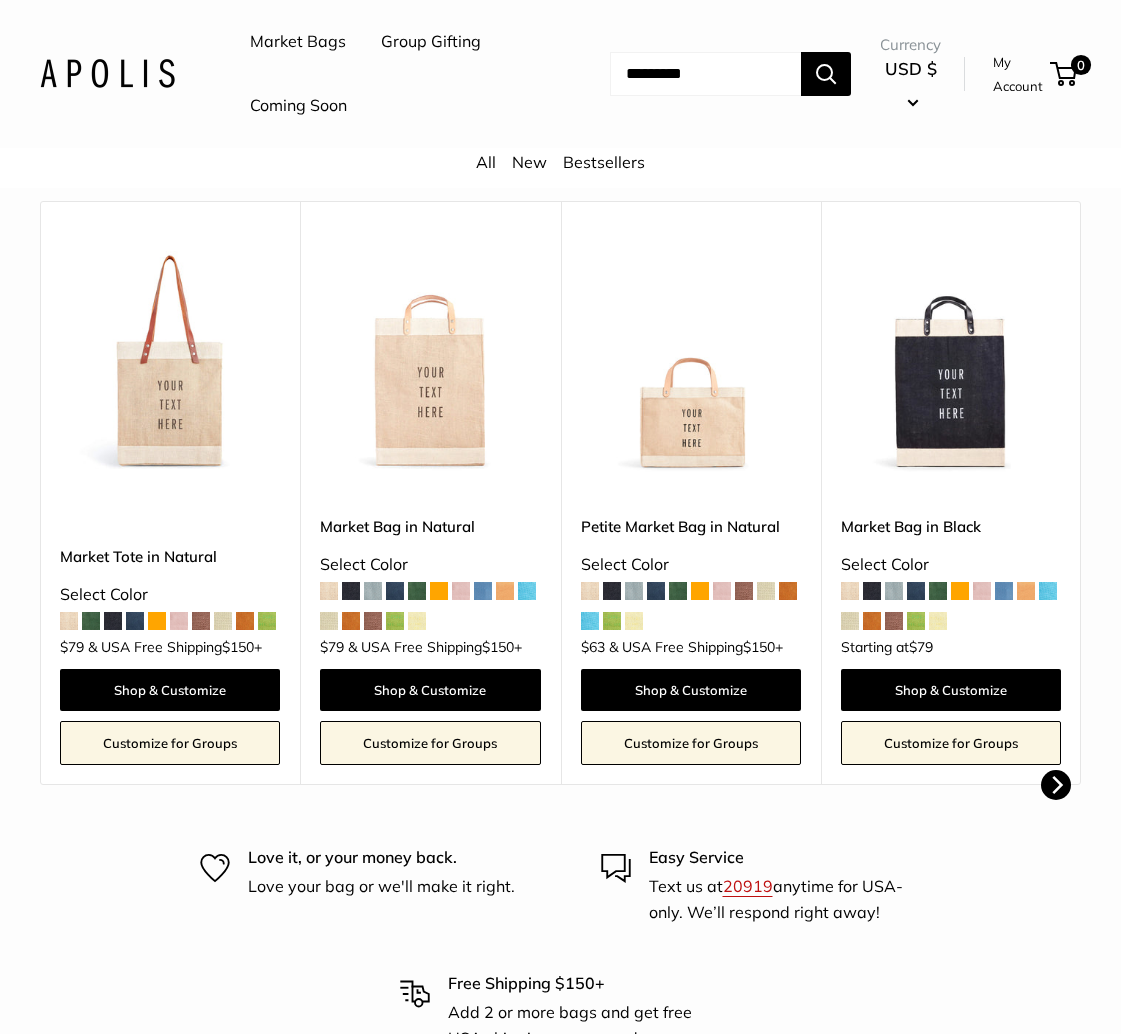 click on "Market Bags" at bounding box center (298, 42) 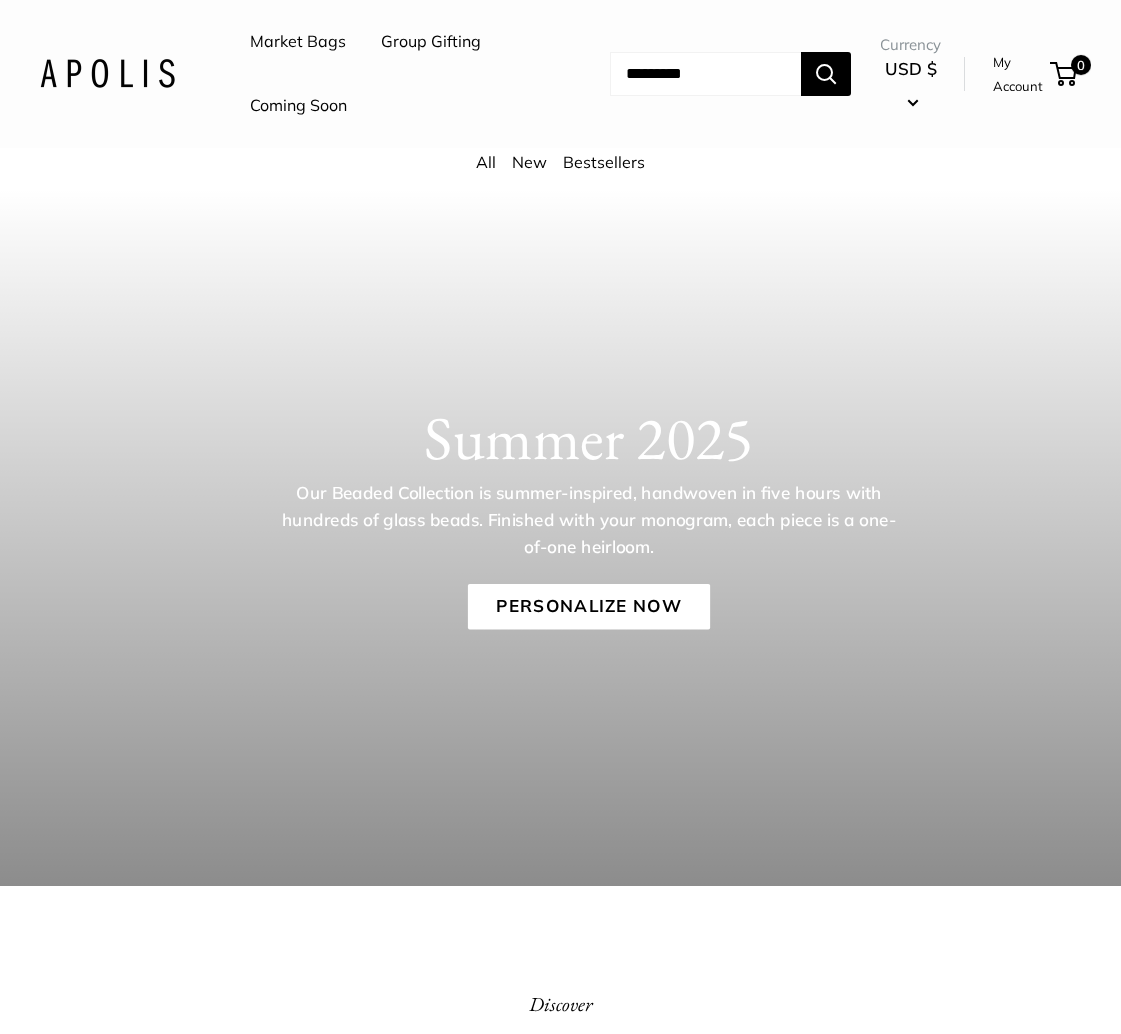 scroll, scrollTop: 0, scrollLeft: 0, axis: both 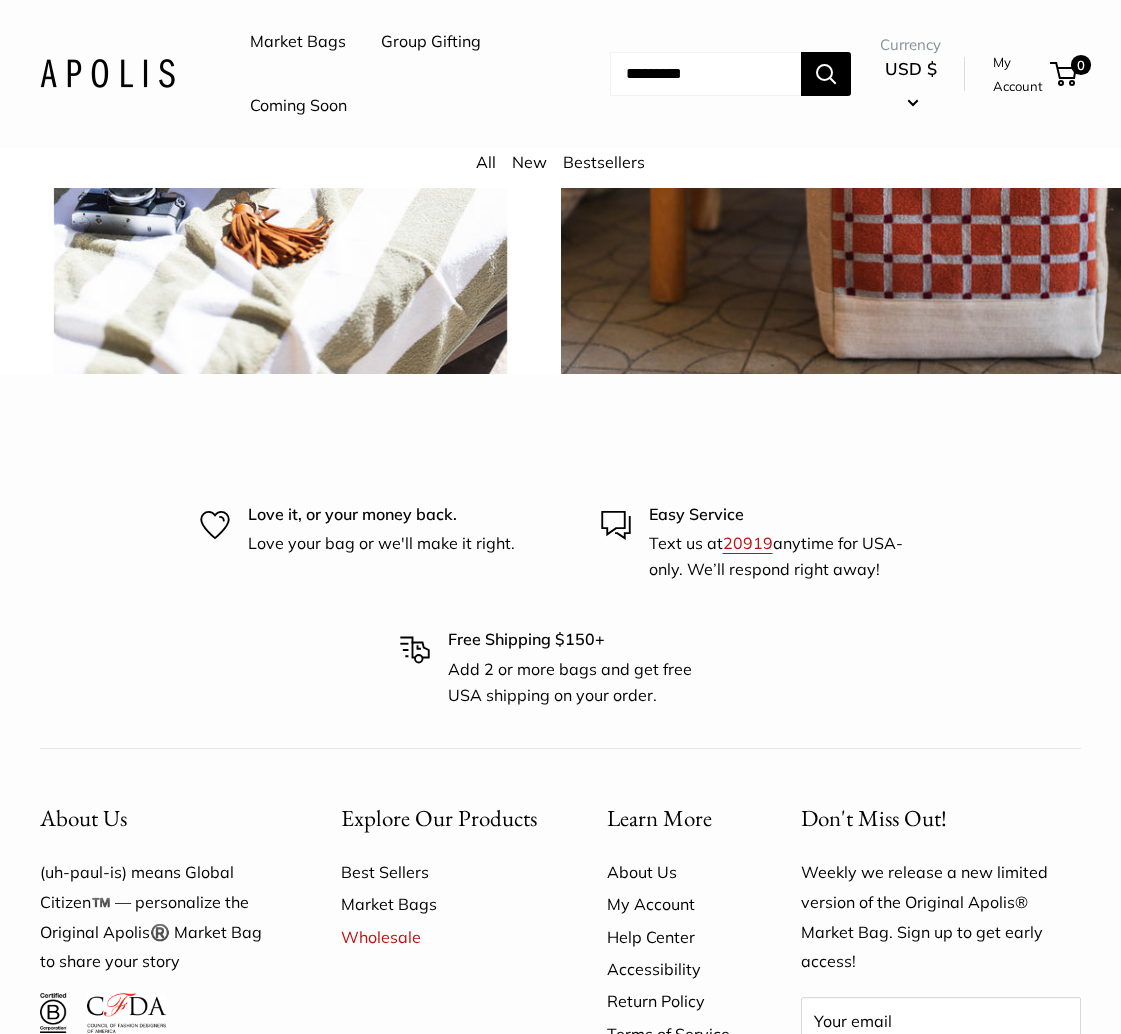click on "View all" at bounding box center (597, -222) 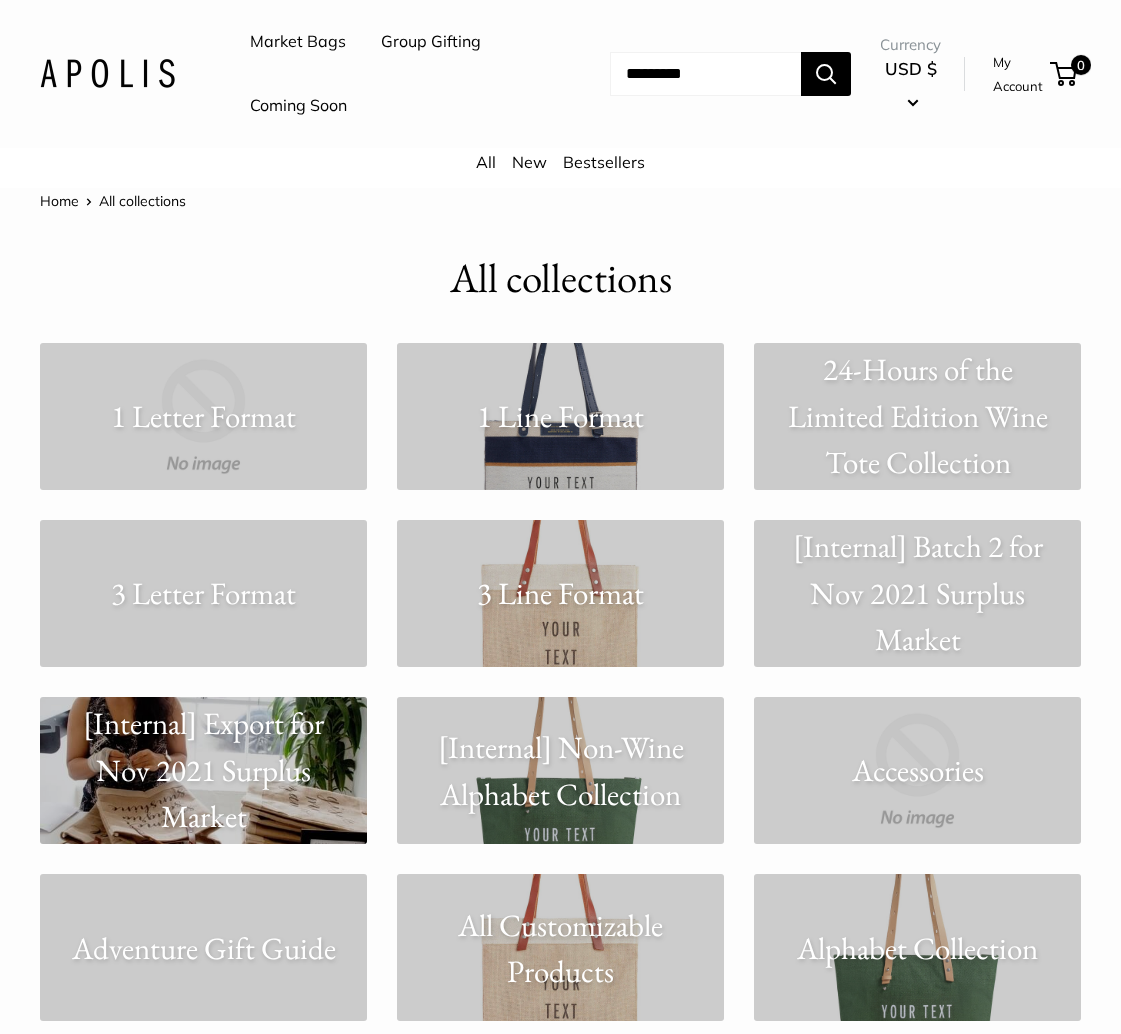 scroll, scrollTop: 0, scrollLeft: 0, axis: both 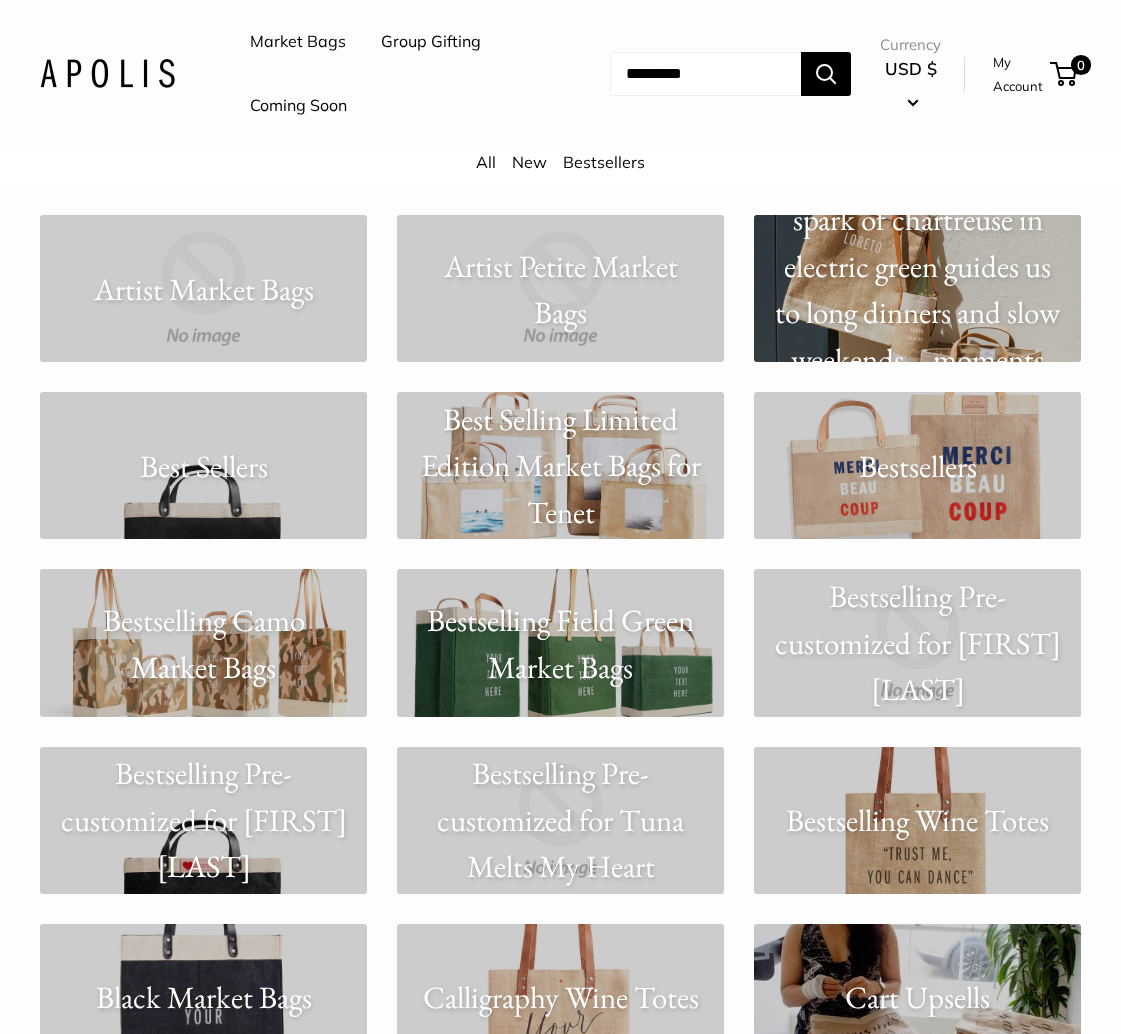click on "Bestselling Field Green Market Bags" at bounding box center [560, 643] 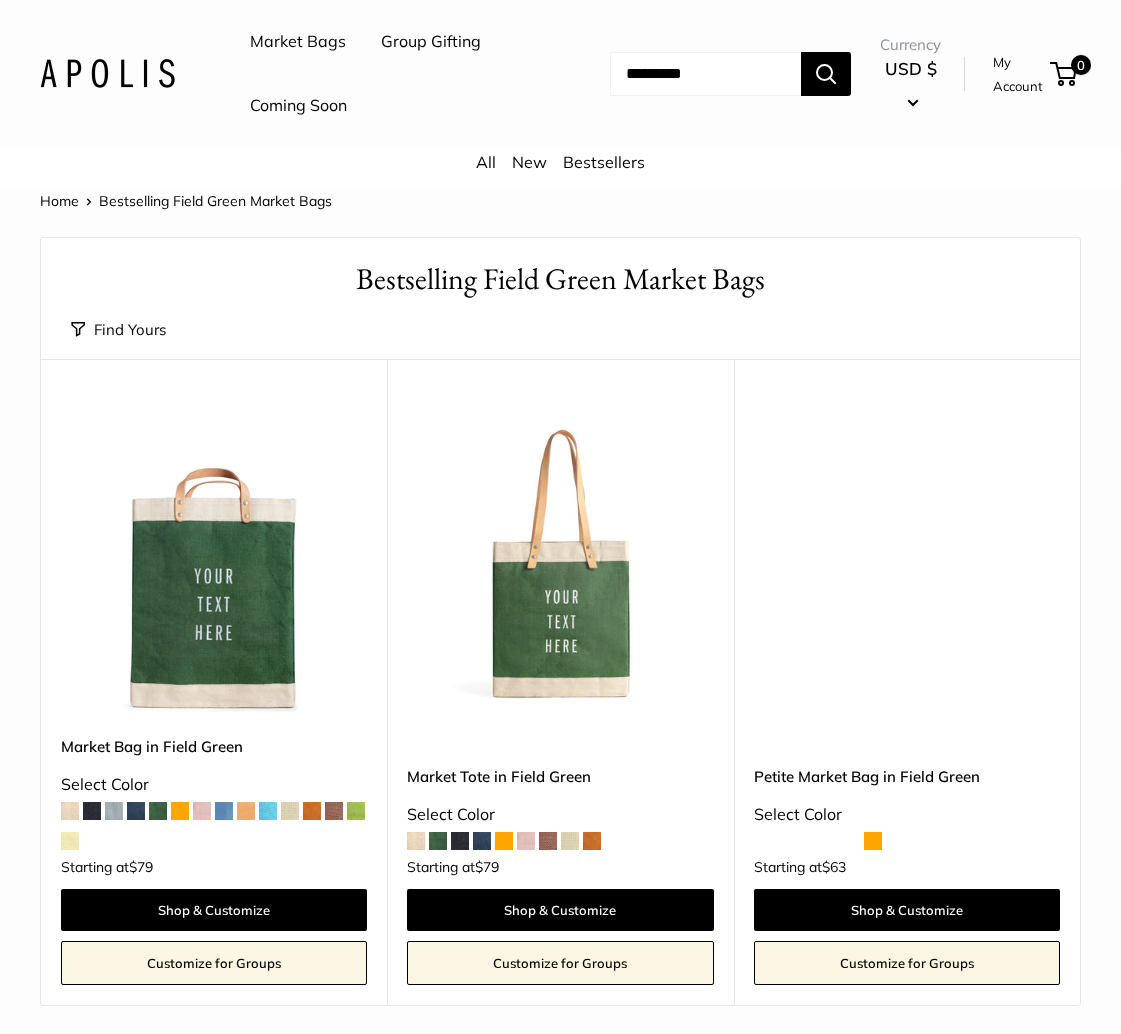 scroll, scrollTop: 0, scrollLeft: 0, axis: both 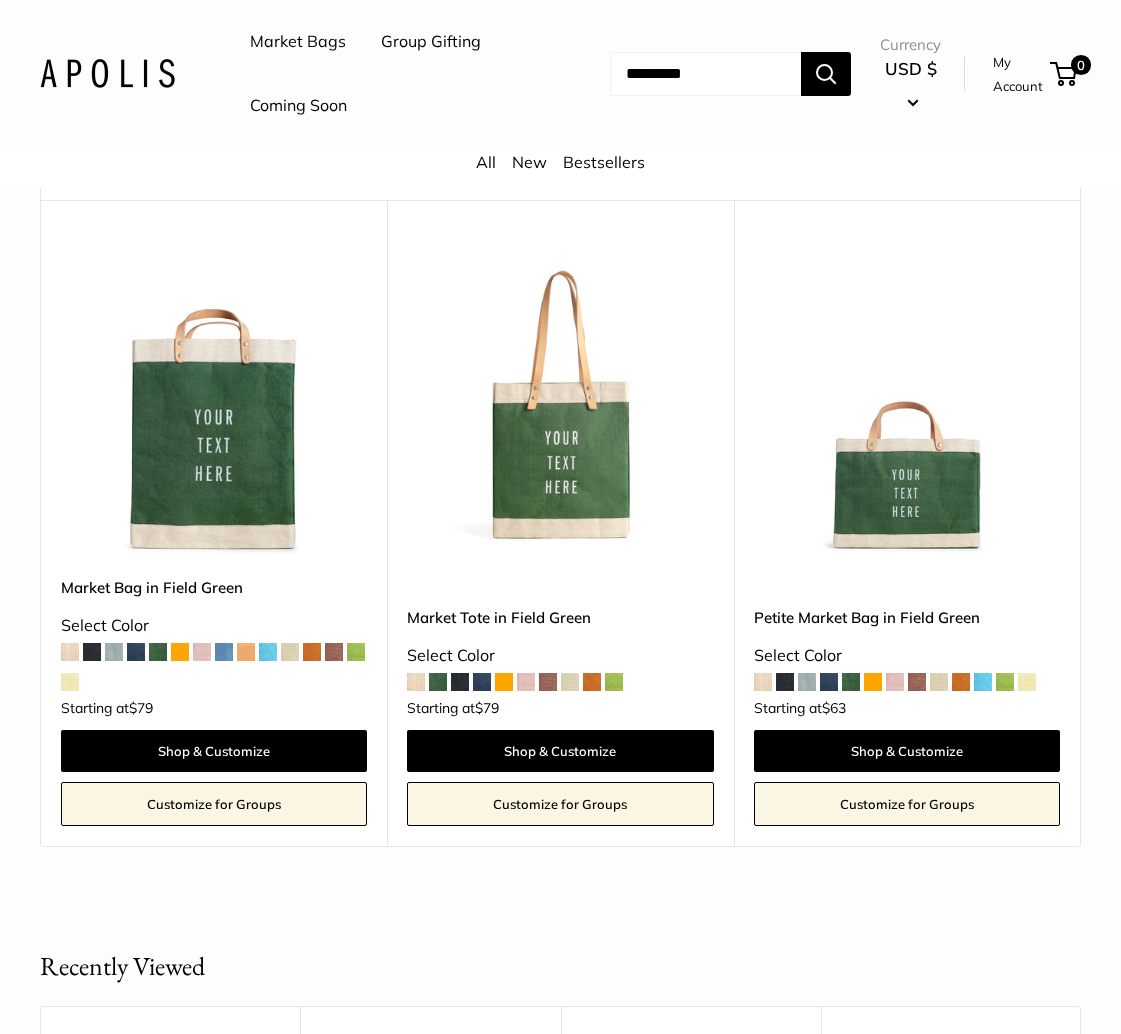 click at bounding box center [0, 0] 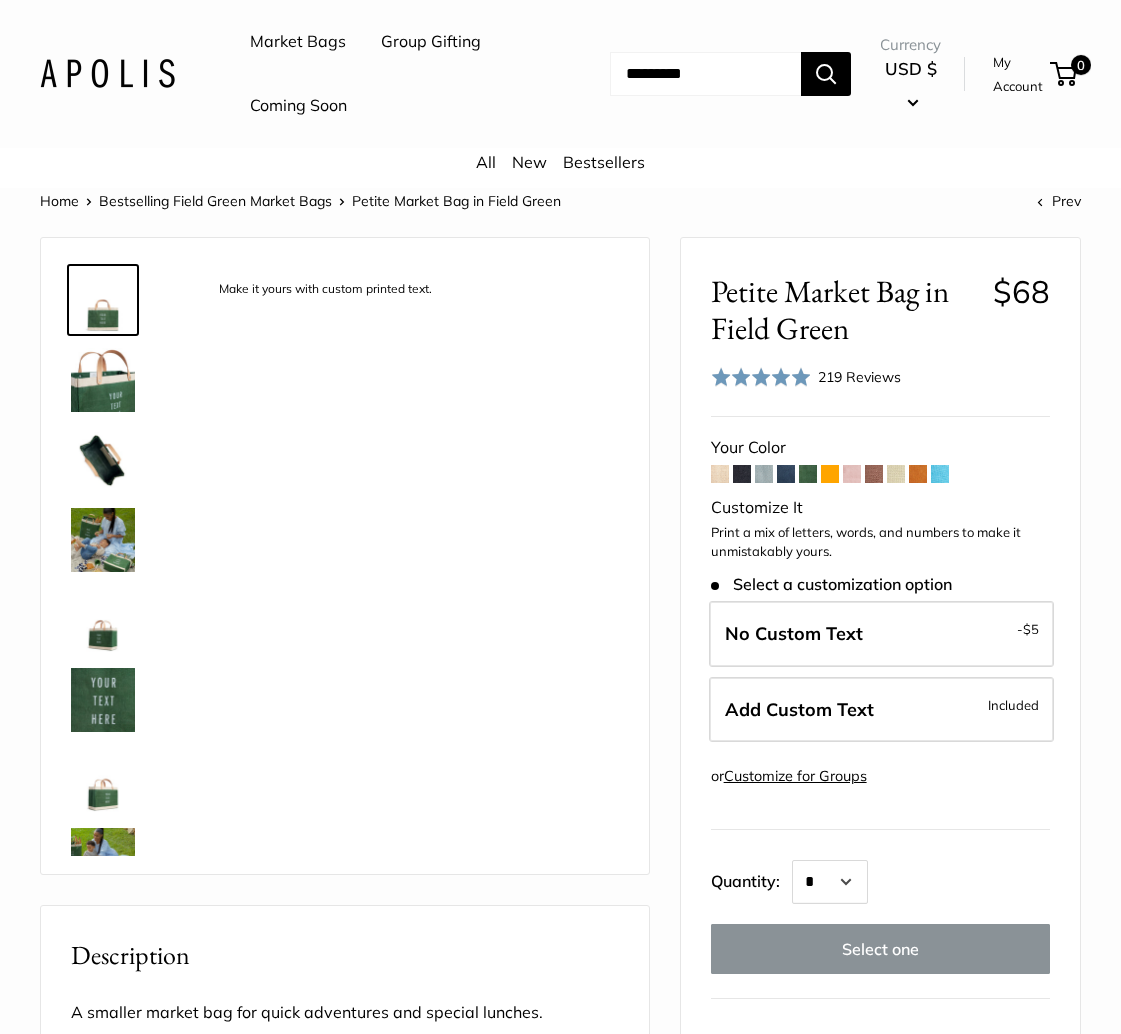 scroll, scrollTop: 0, scrollLeft: 0, axis: both 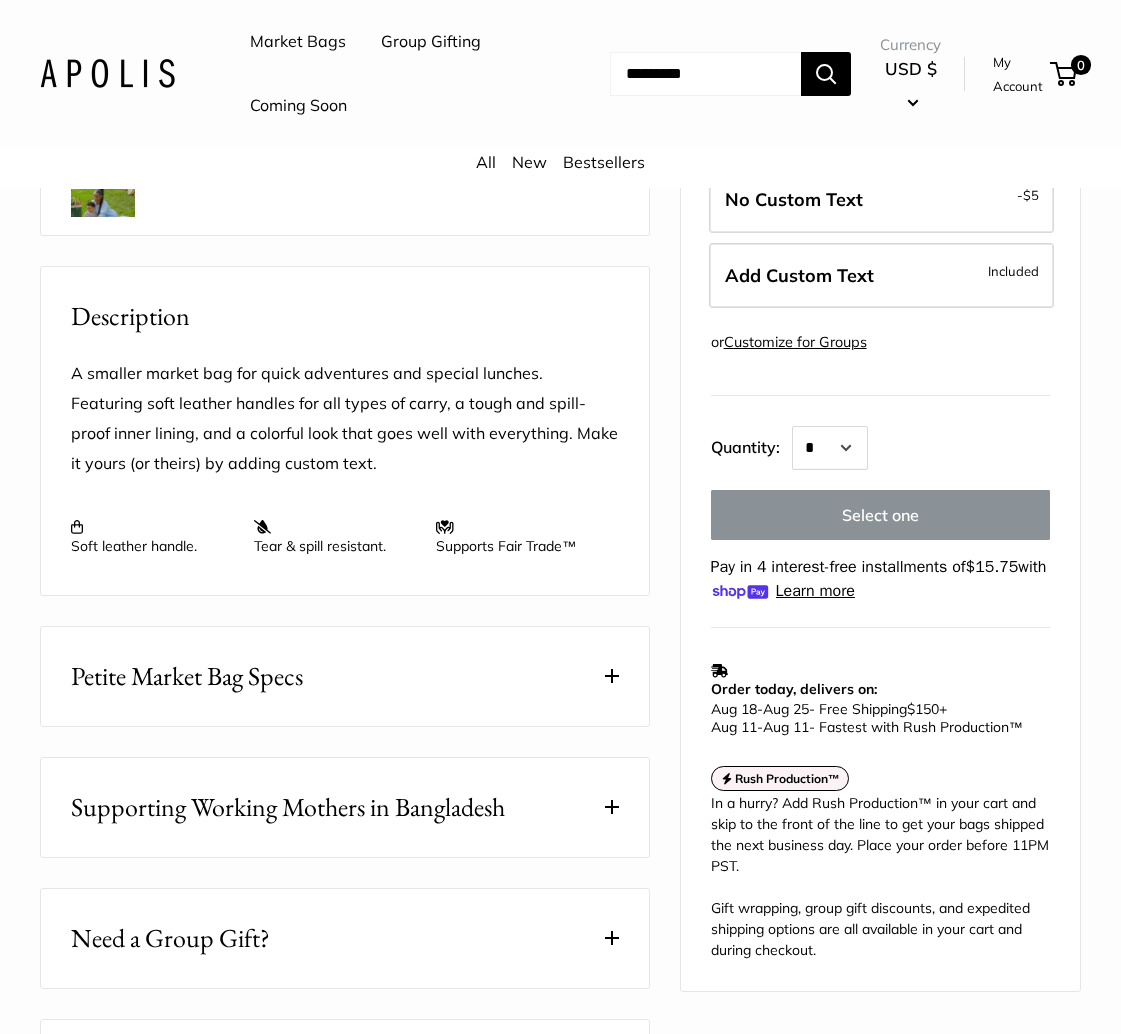 click on "Petite Market Bag Specs" at bounding box center [345, 676] 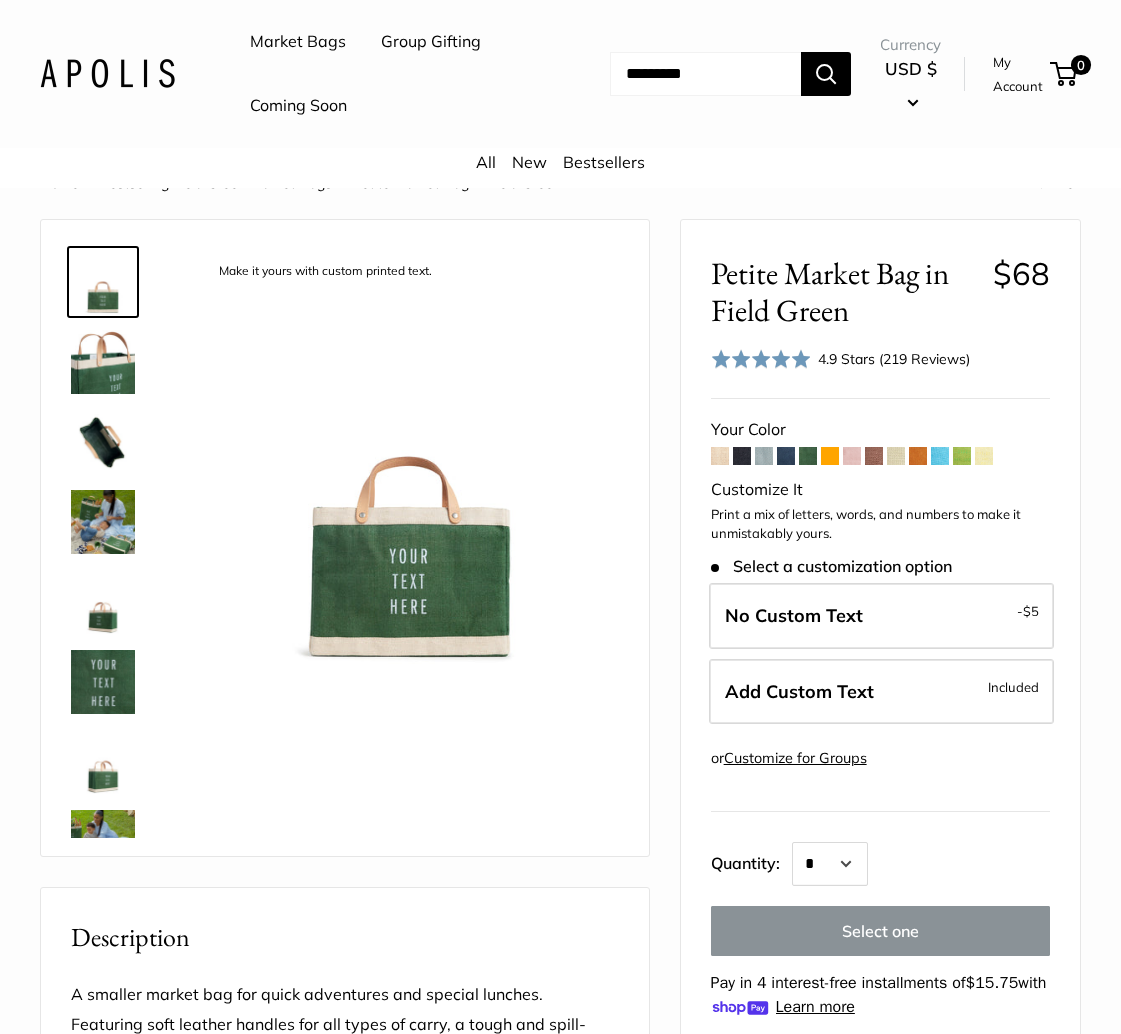 scroll, scrollTop: 0, scrollLeft: 0, axis: both 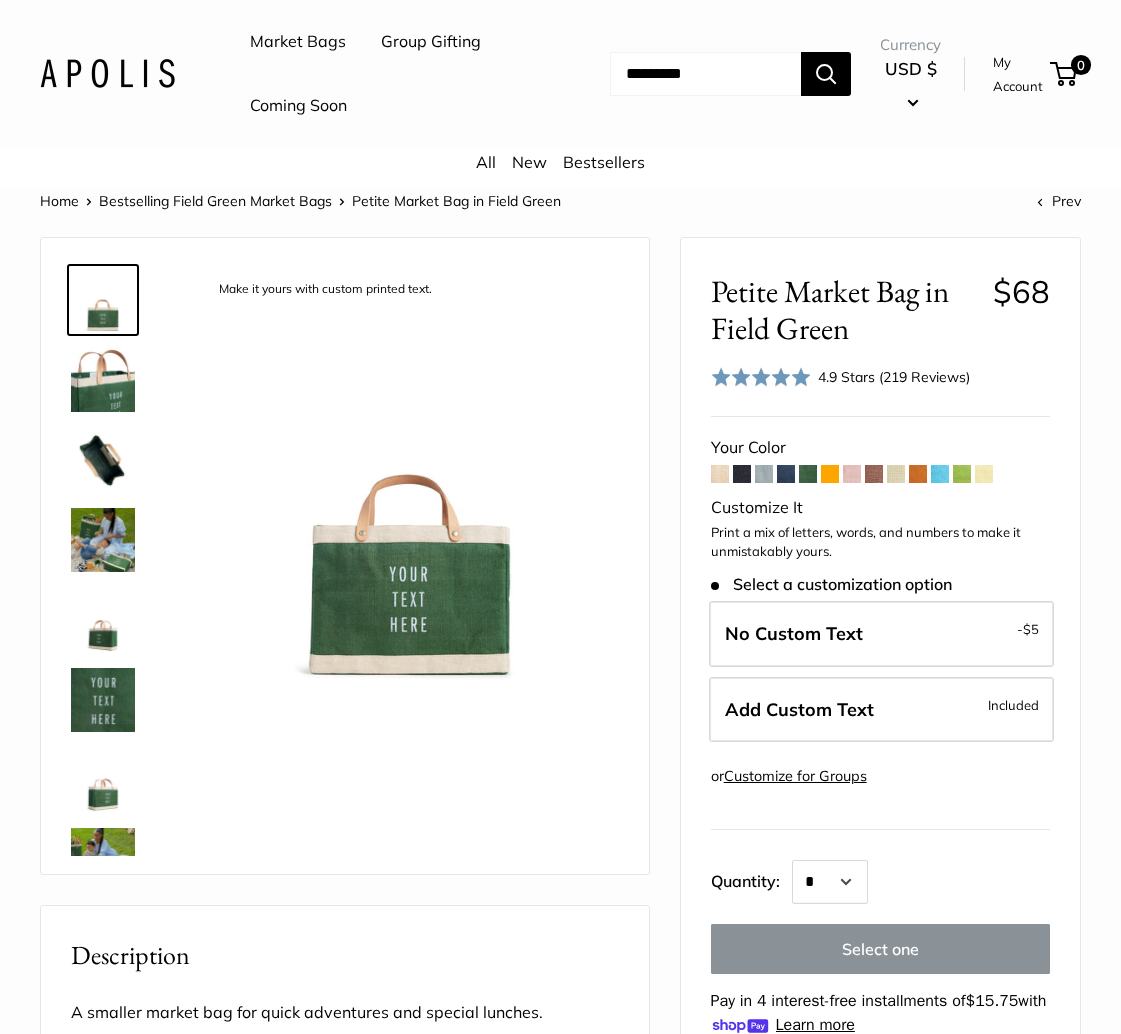 click at bounding box center (103, 540) 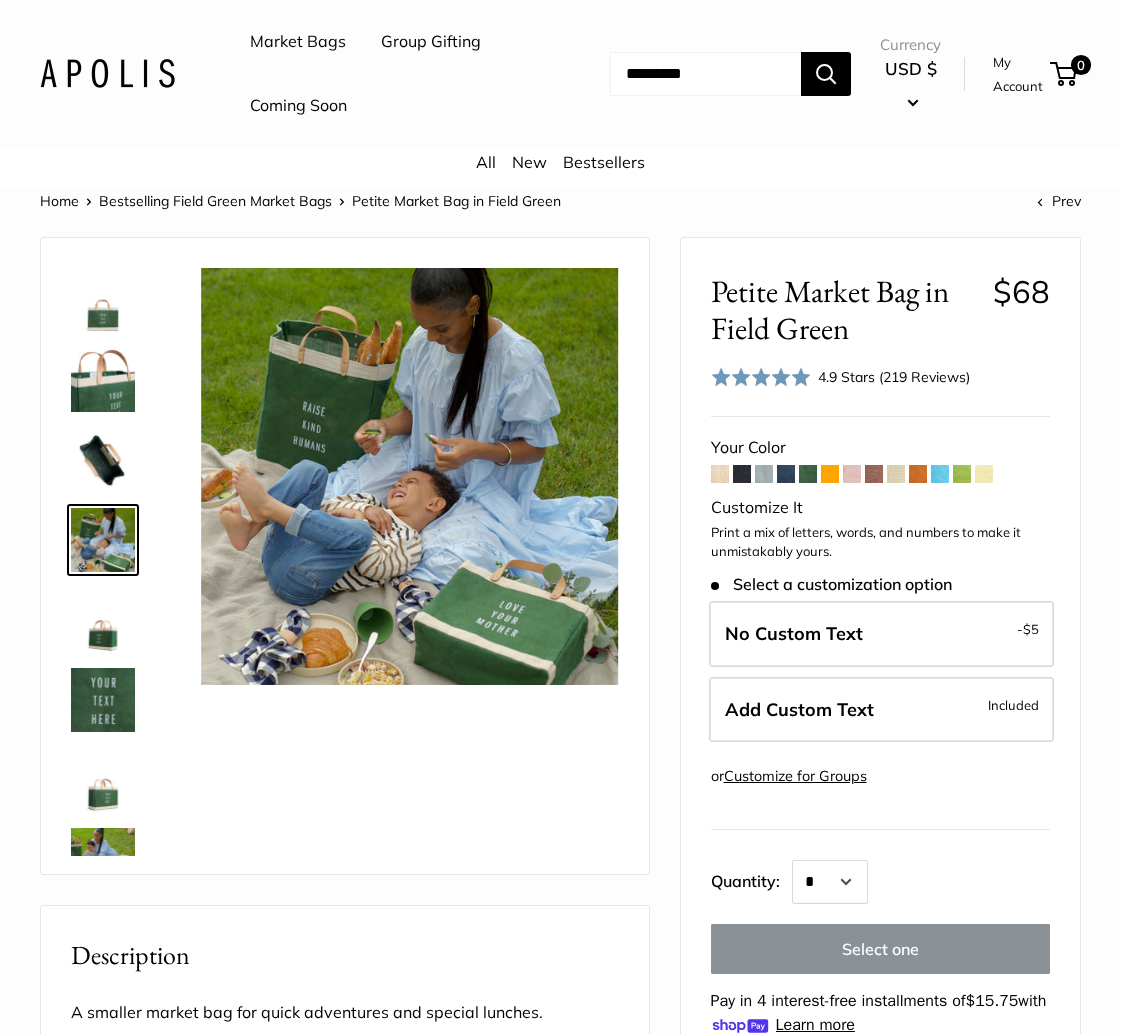 click at bounding box center [103, 460] 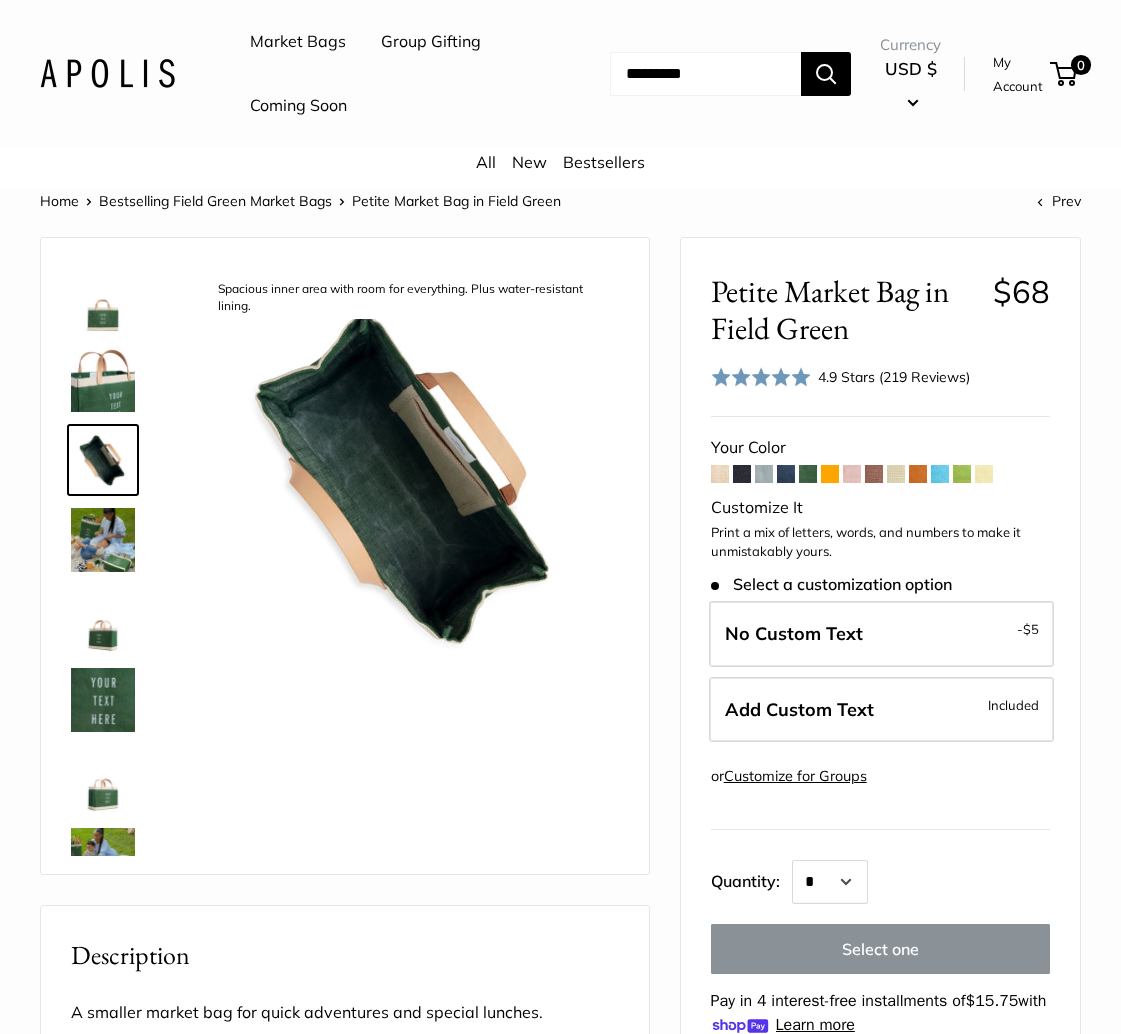 click at bounding box center (103, 380) 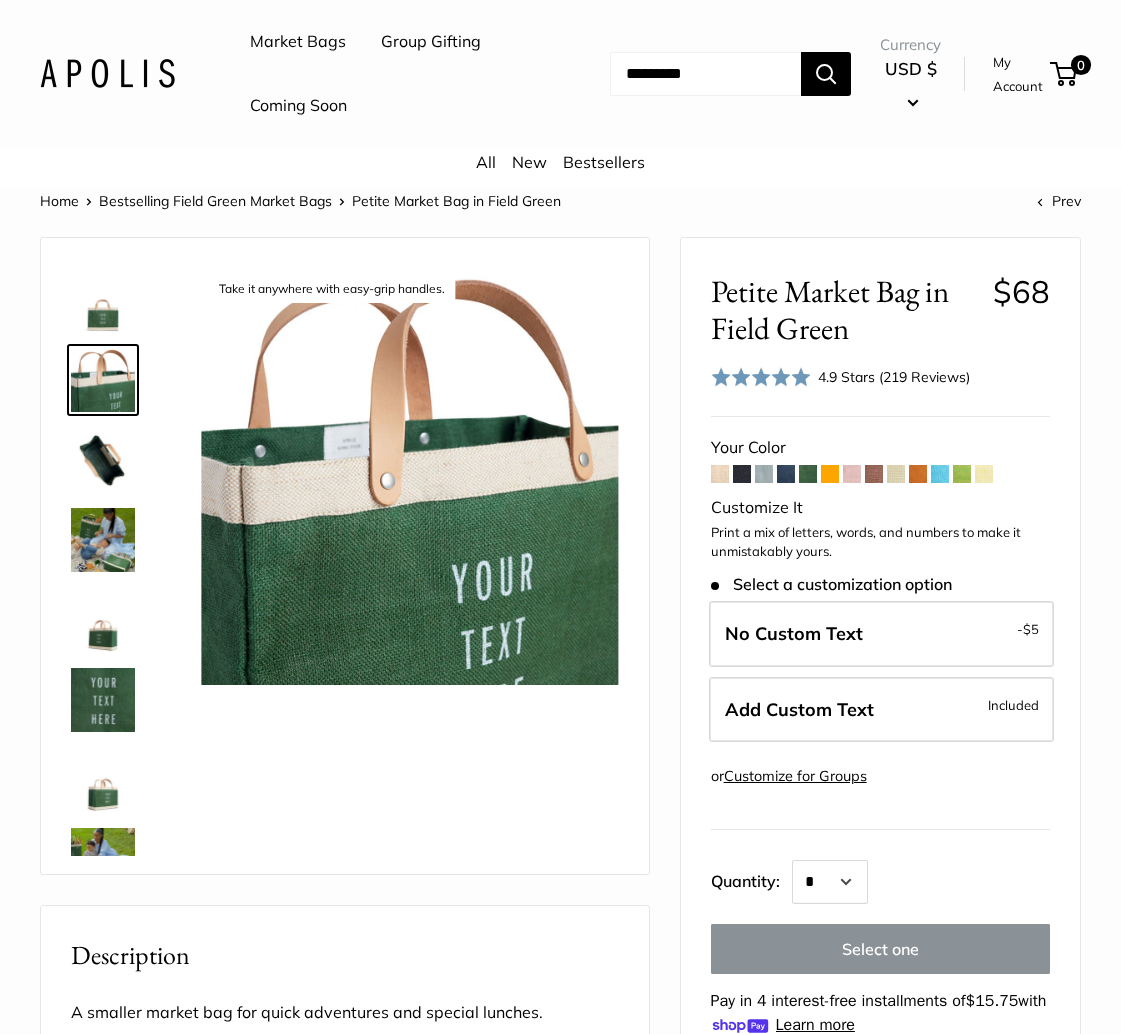 click at bounding box center [103, 300] 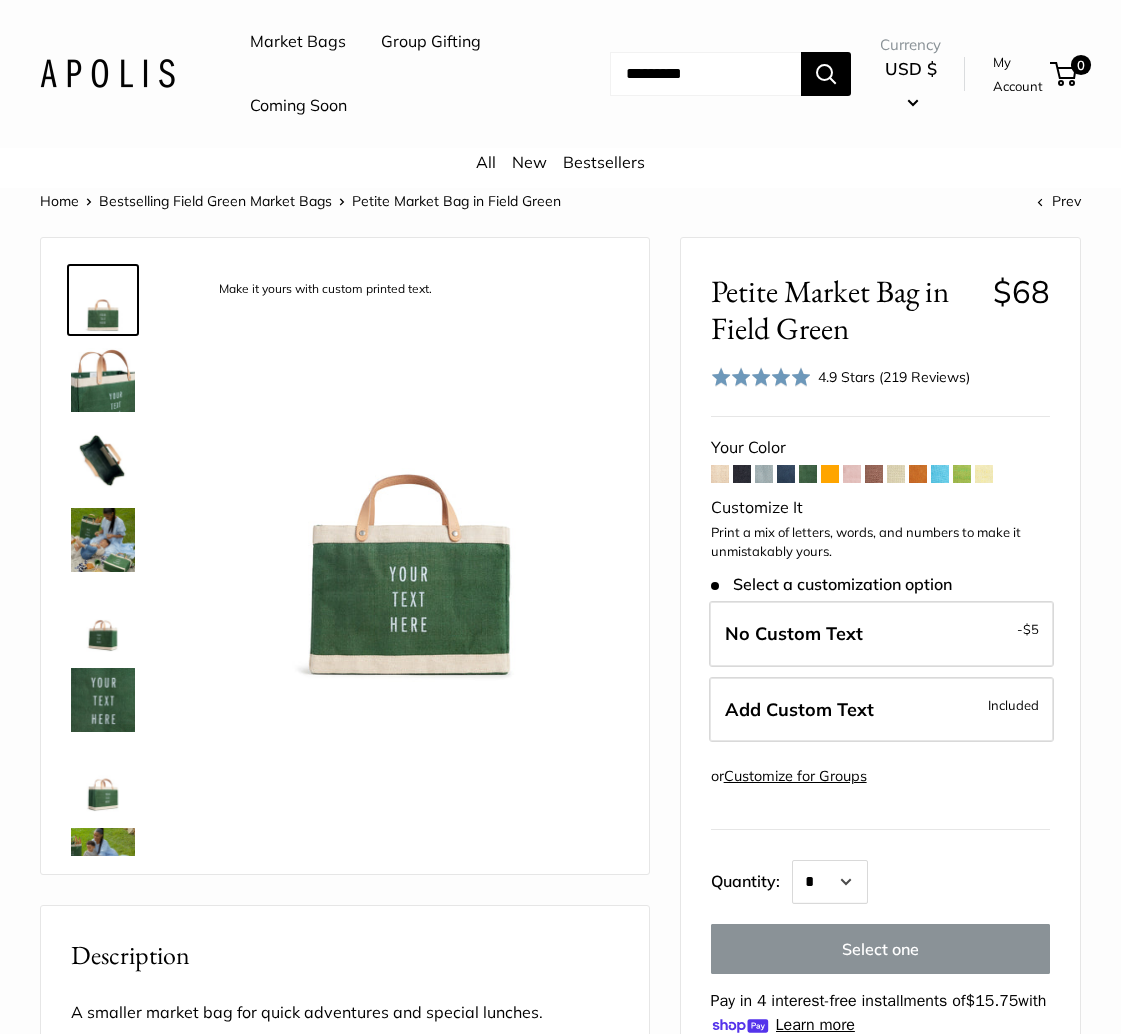 click at bounding box center [103, 540] 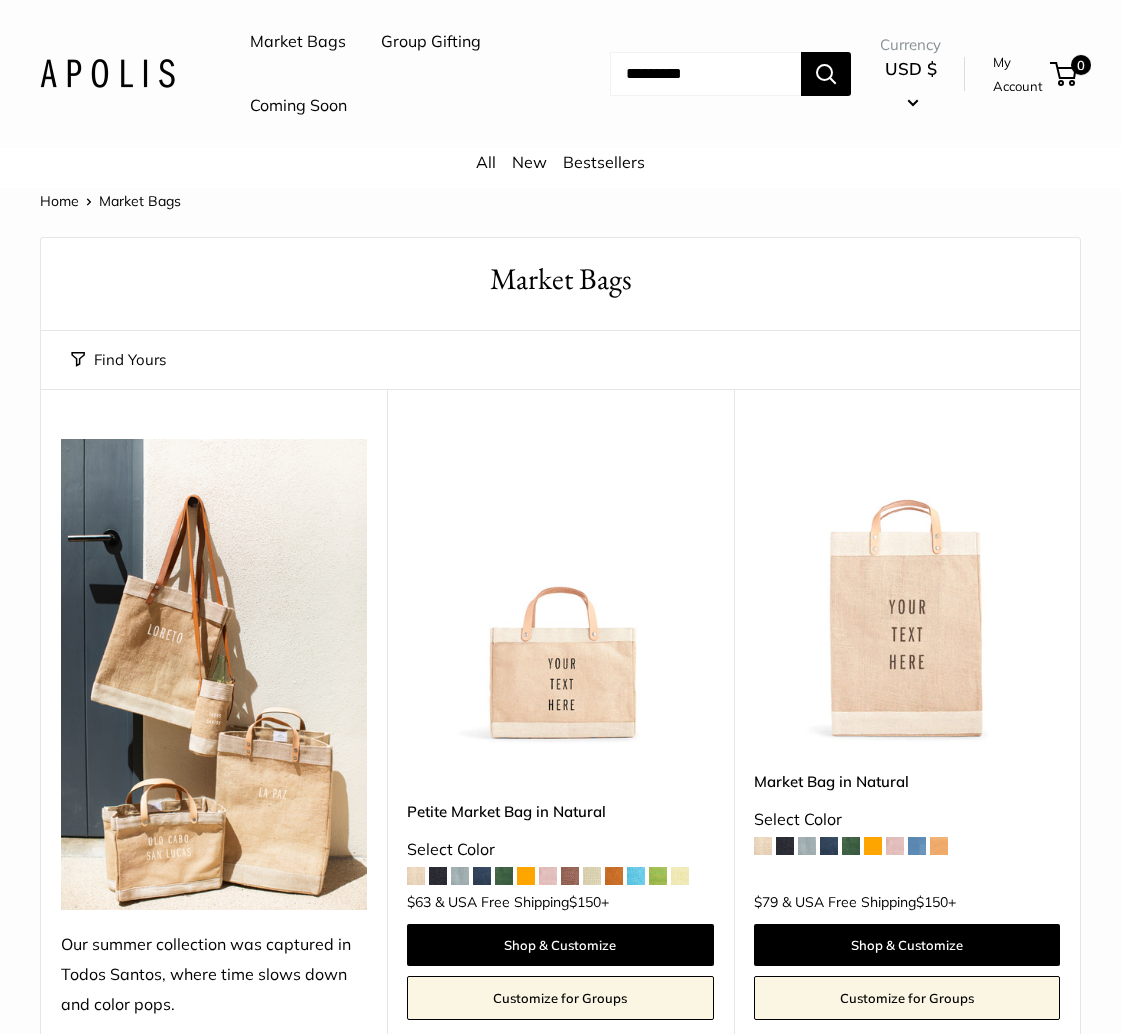 scroll, scrollTop: 0, scrollLeft: 0, axis: both 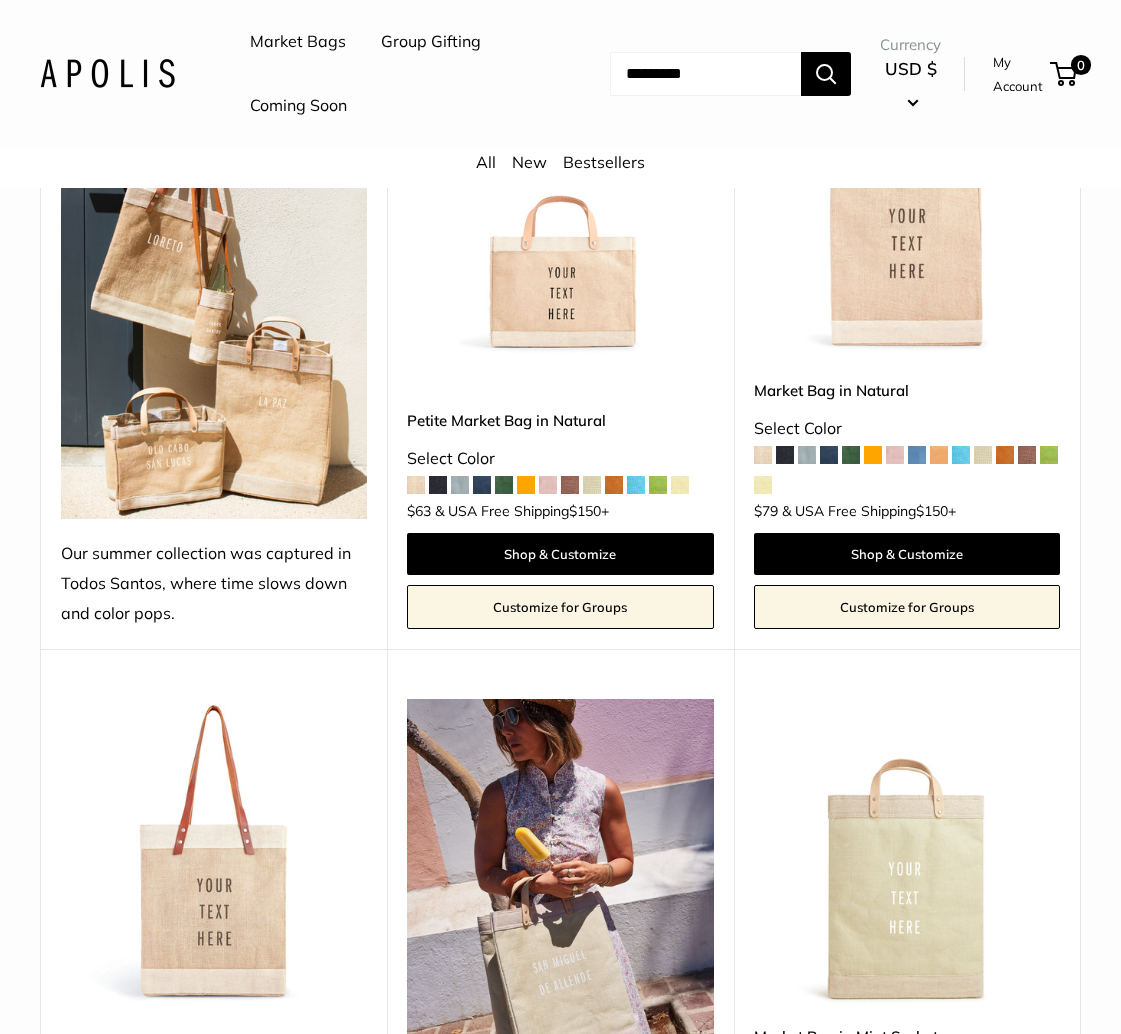 click at bounding box center (917, 455) 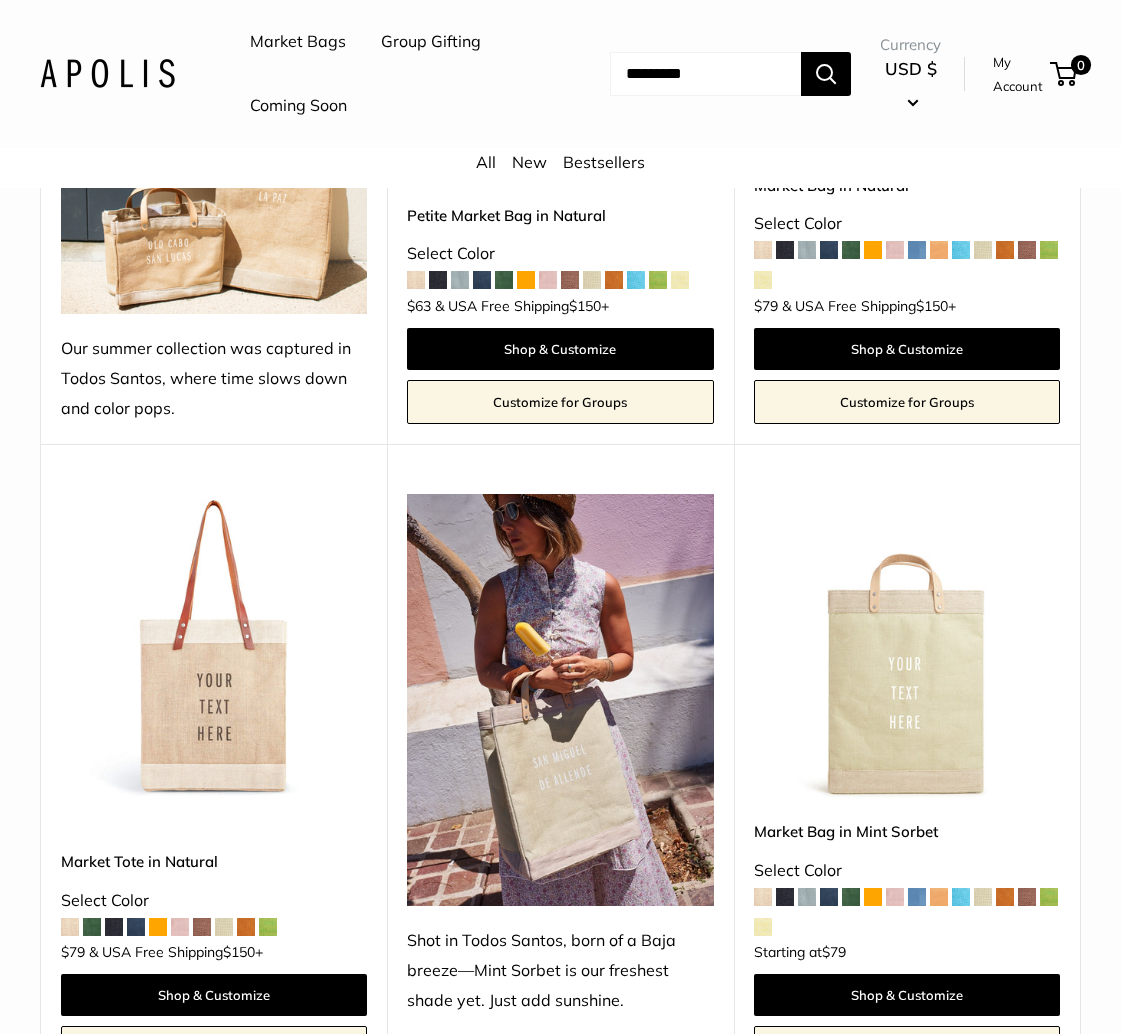 scroll, scrollTop: 608, scrollLeft: 0, axis: vertical 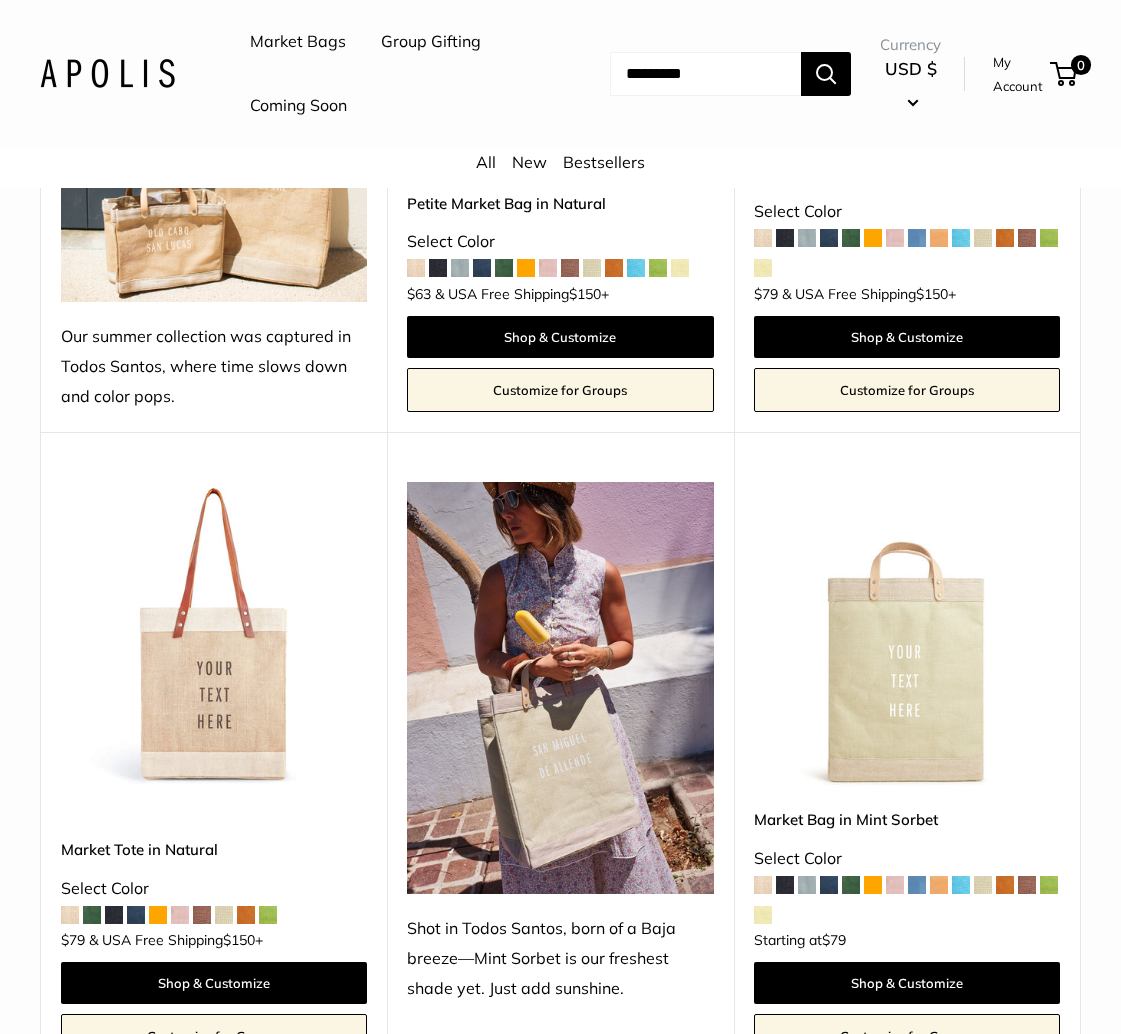 click at bounding box center [0, 0] 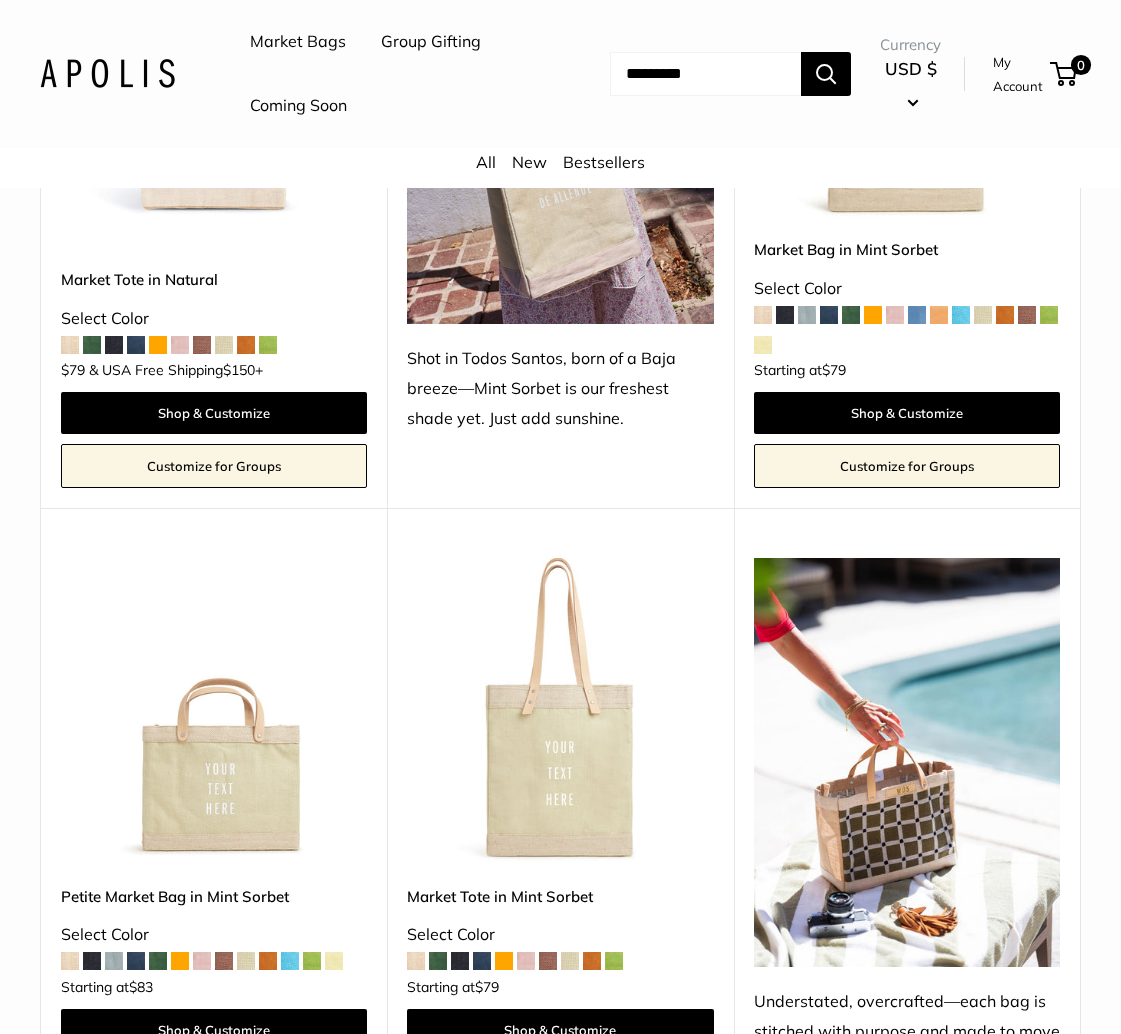 scroll, scrollTop: 1179, scrollLeft: 0, axis: vertical 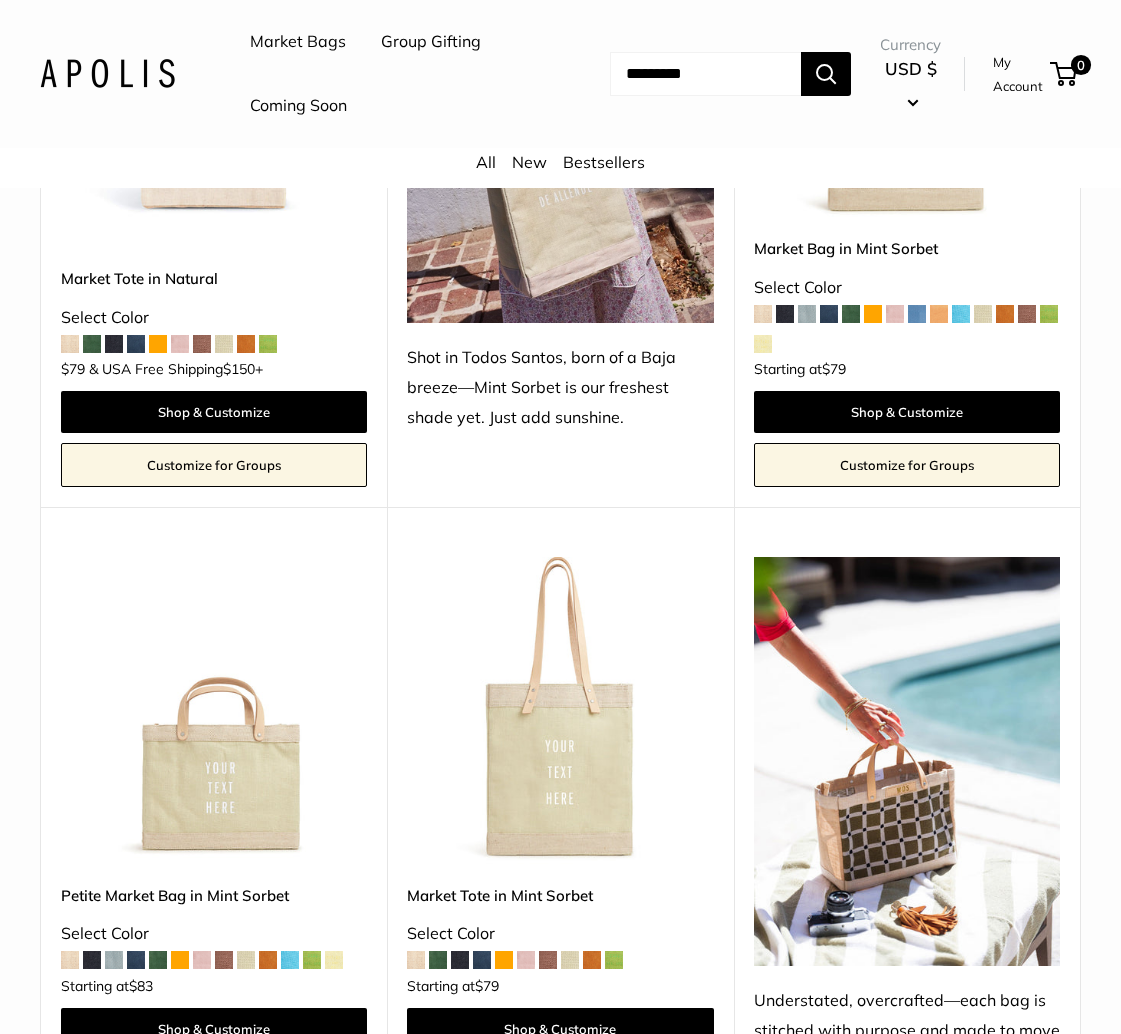 click at bounding box center (0, 0) 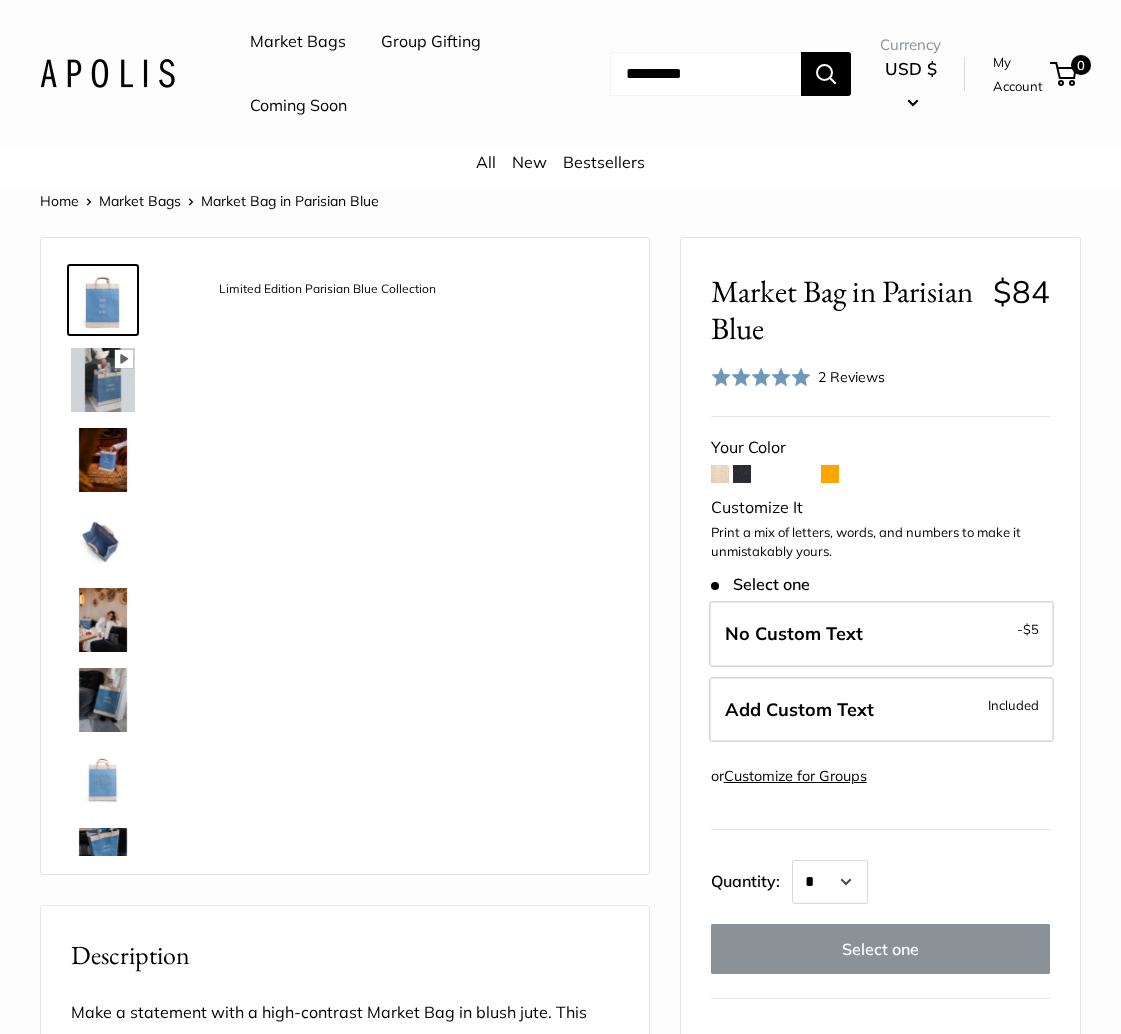 scroll, scrollTop: 0, scrollLeft: 0, axis: both 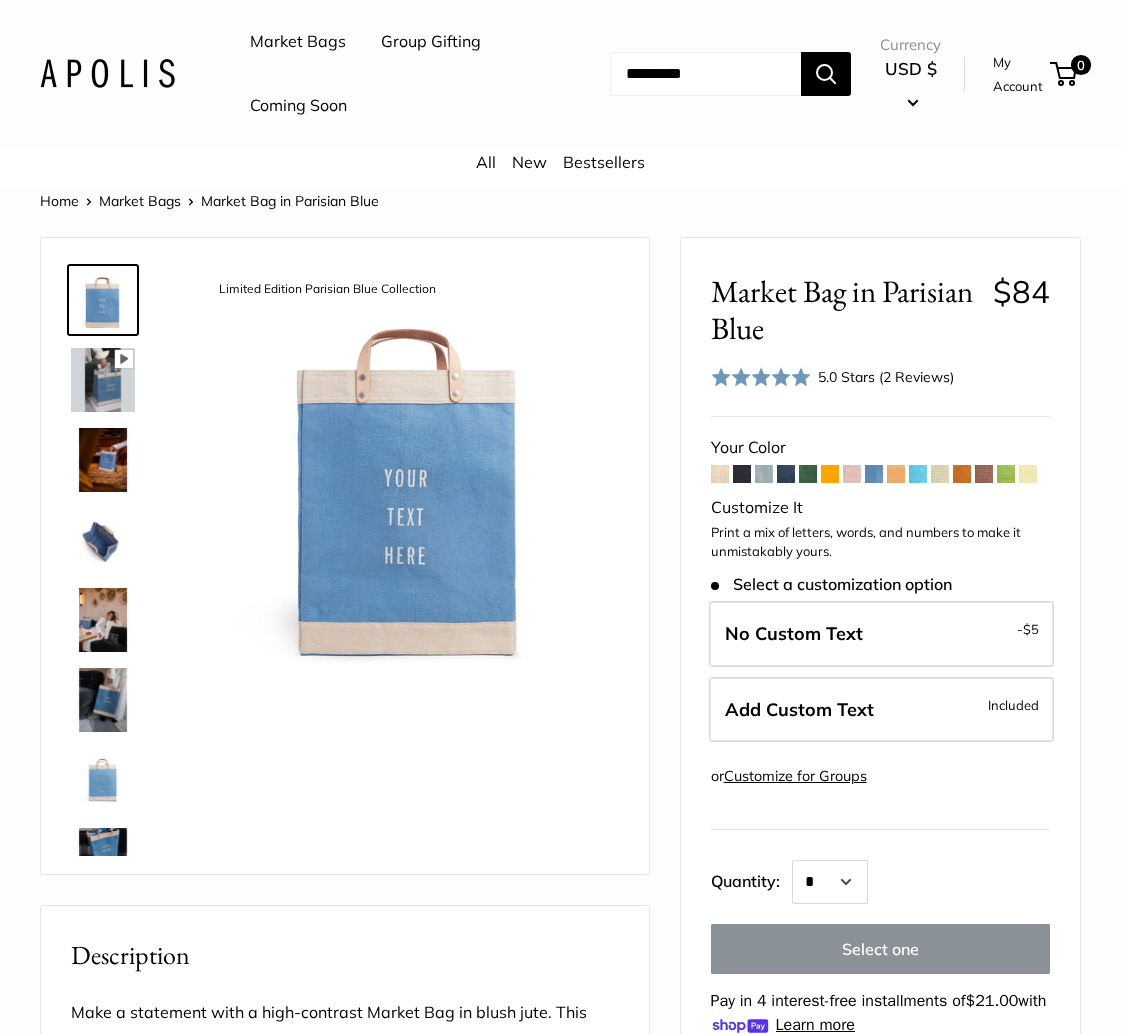 click at bounding box center [764, 474] 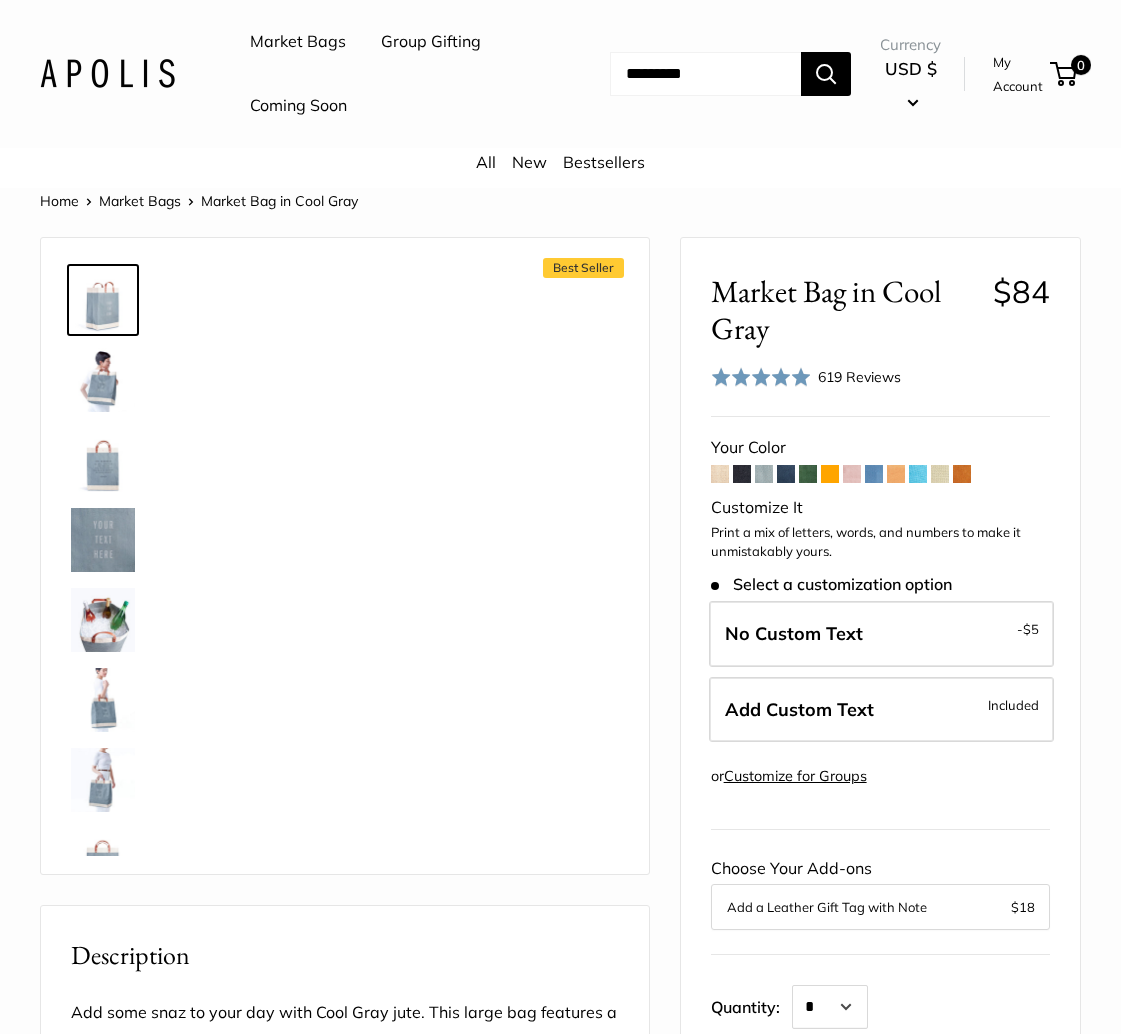 scroll, scrollTop: 0, scrollLeft: 0, axis: both 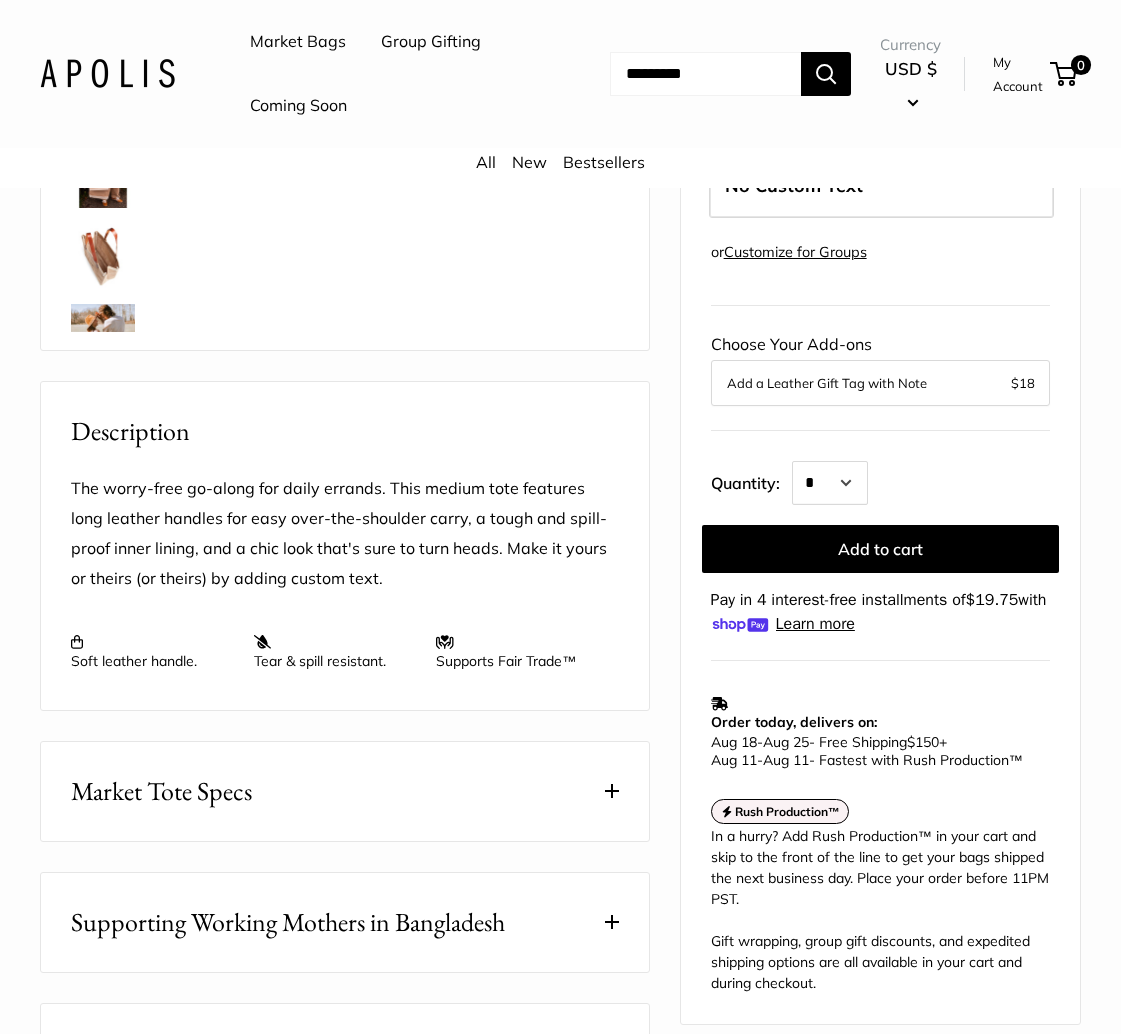 click on "Market Tote Specs" at bounding box center [345, 791] 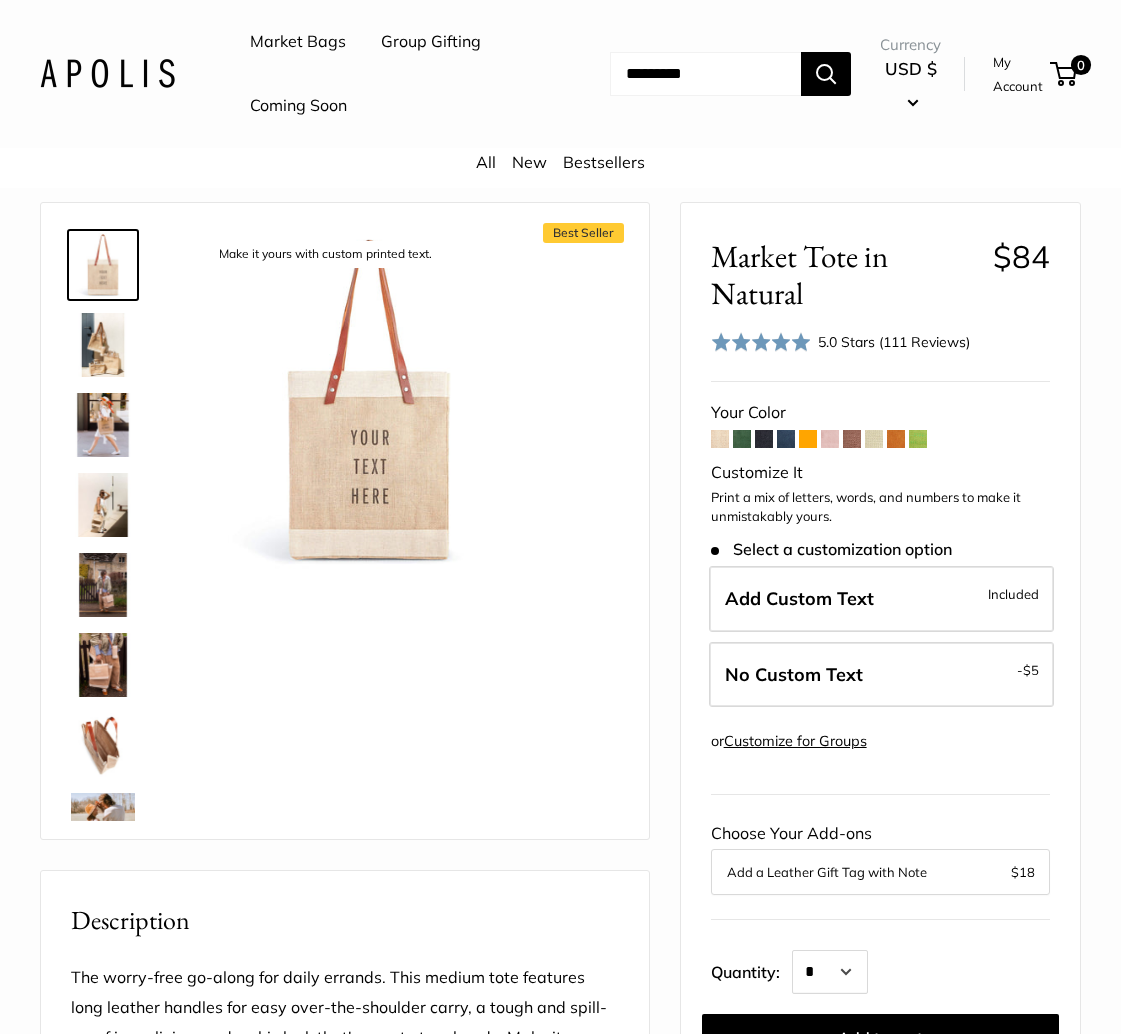scroll, scrollTop: 32, scrollLeft: 0, axis: vertical 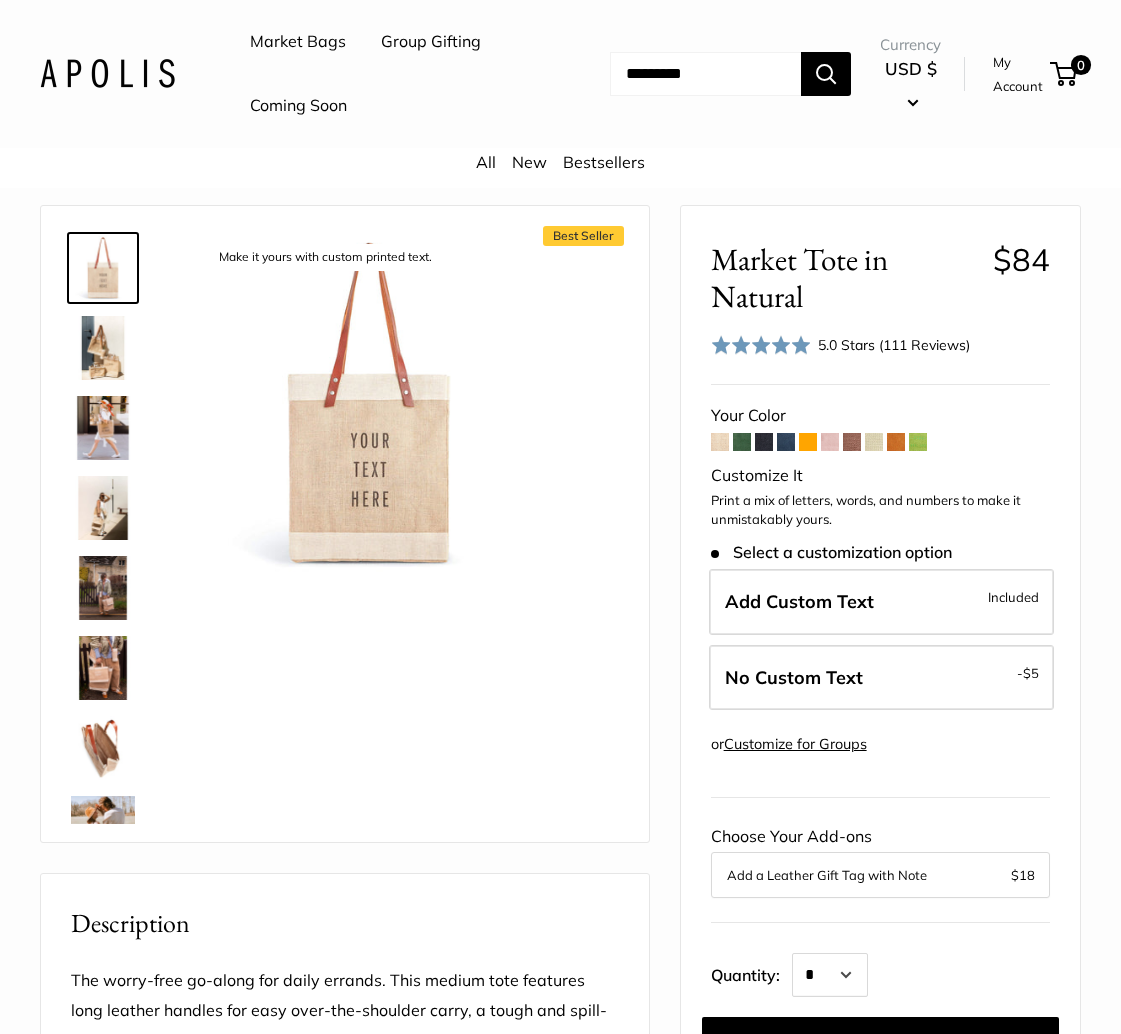 drag, startPoint x: 98, startPoint y: 345, endPoint x: 101, endPoint y: 407, distance: 62.072536 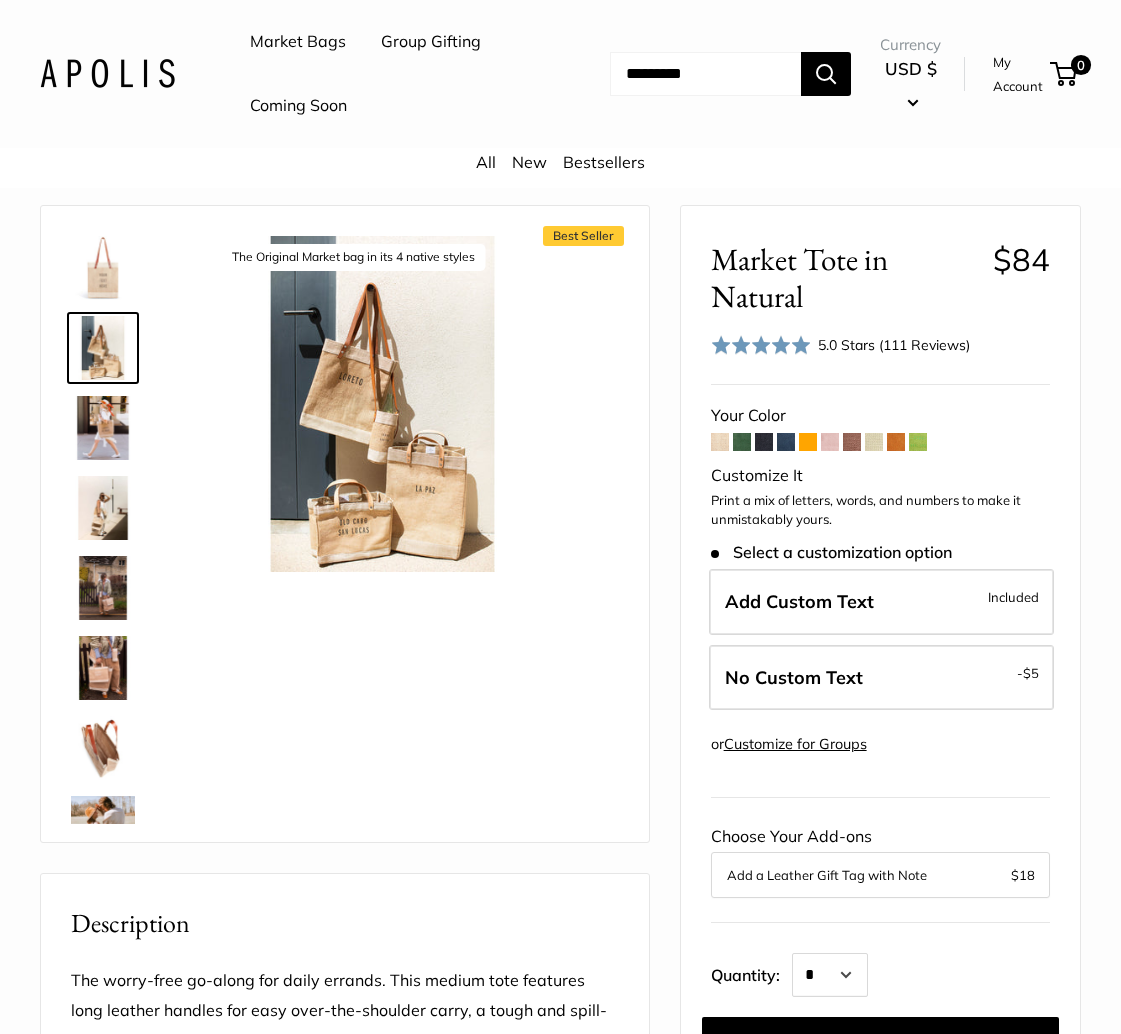 click at bounding box center (103, 428) 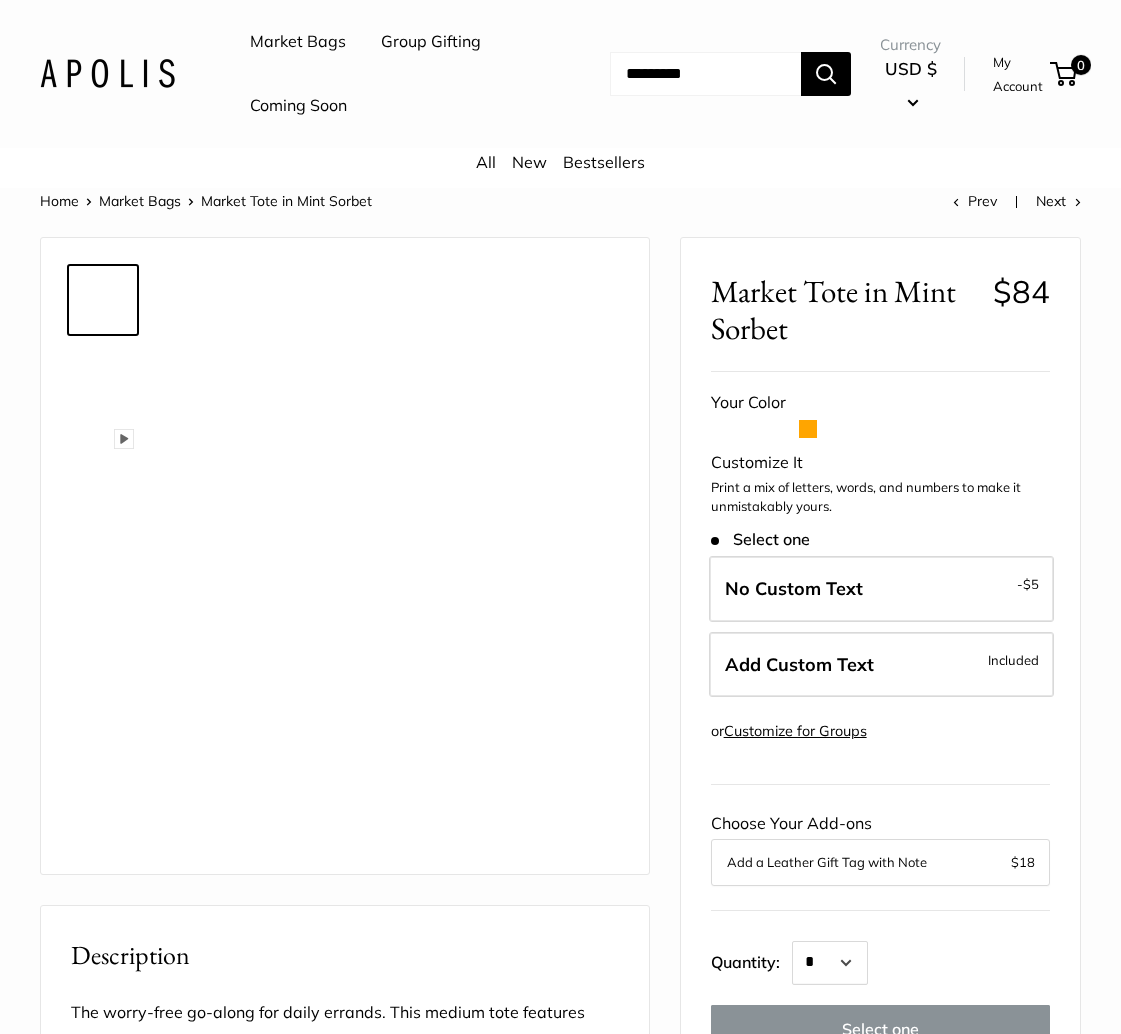 scroll, scrollTop: 0, scrollLeft: 0, axis: both 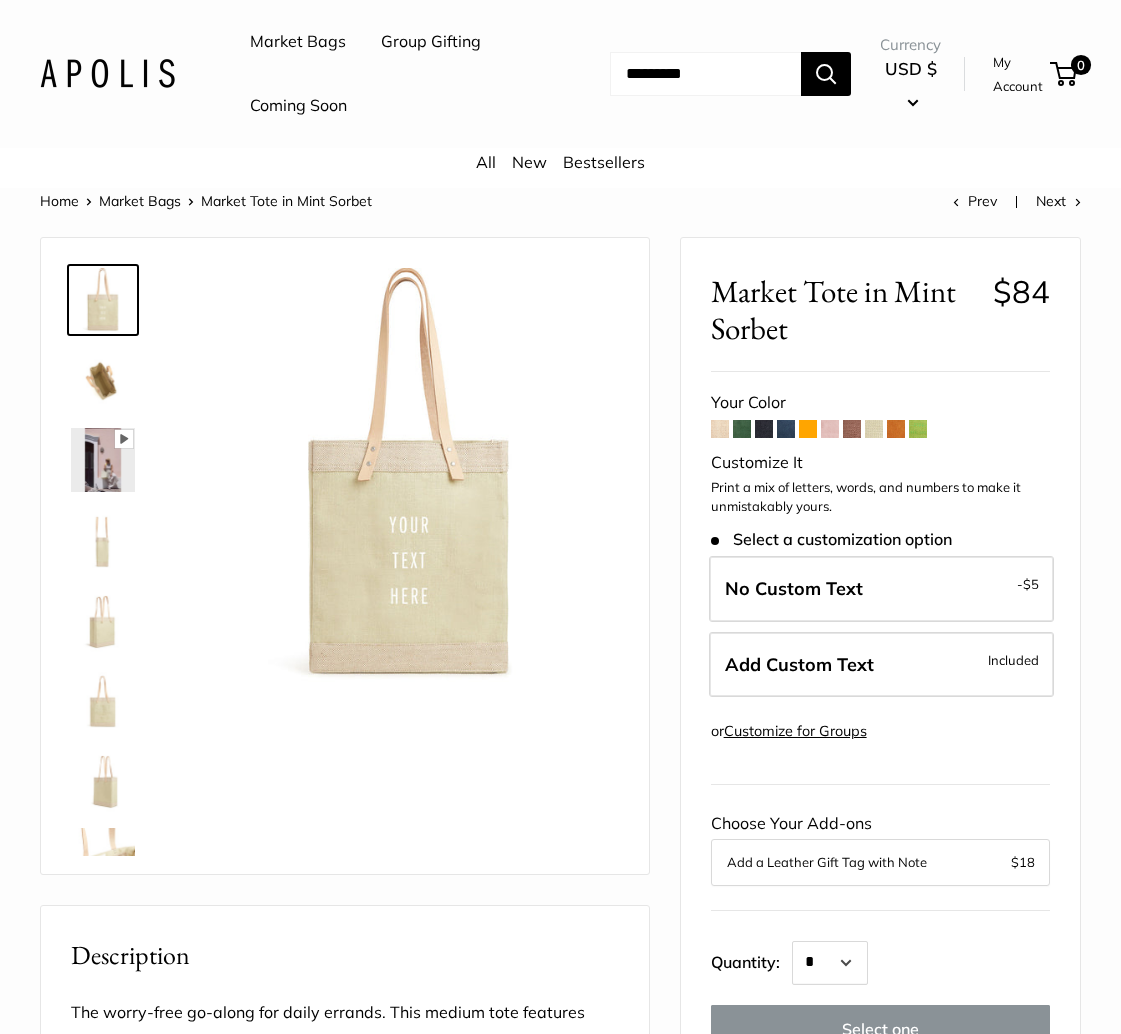 click at bounding box center (103, 300) 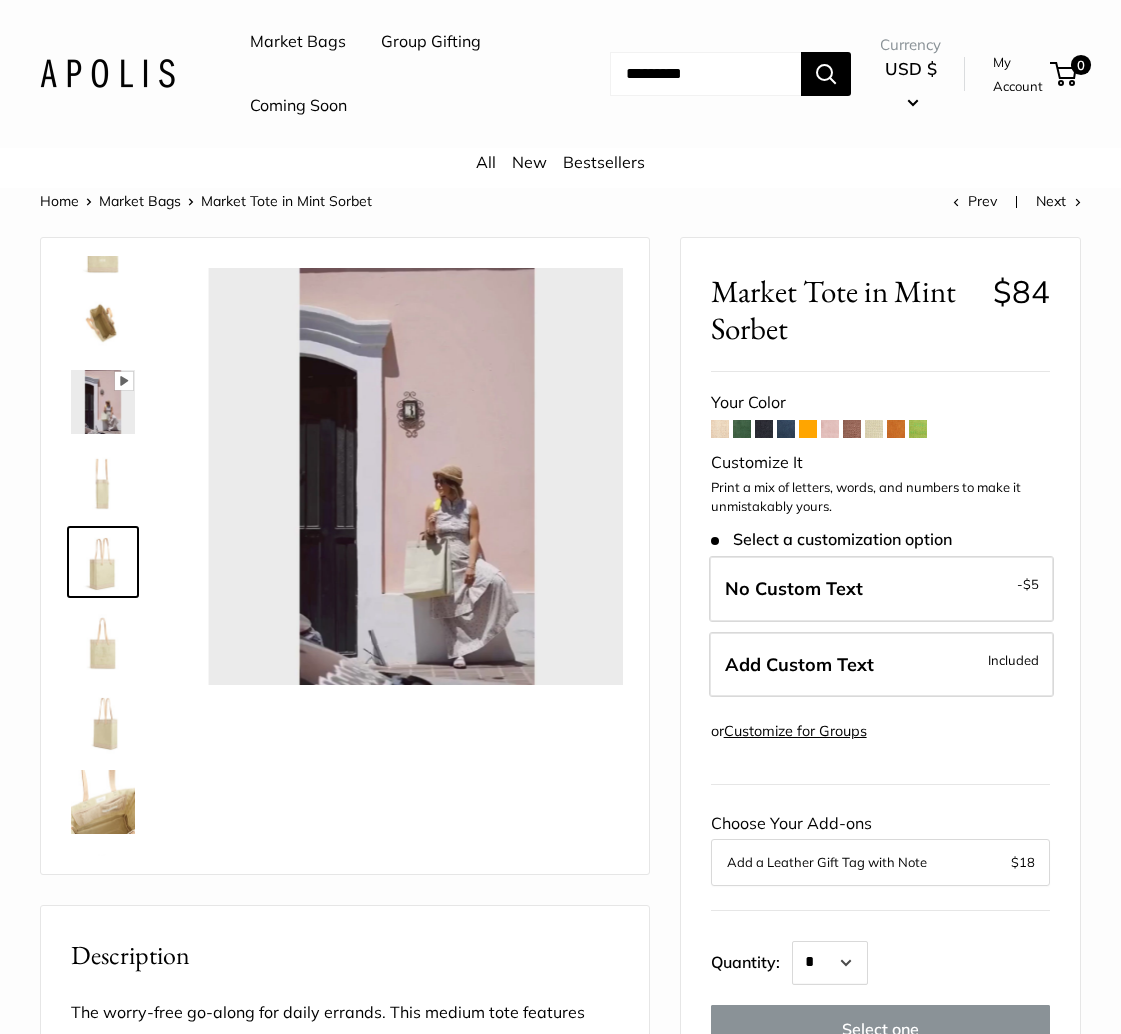 scroll, scrollTop: 62, scrollLeft: 0, axis: vertical 